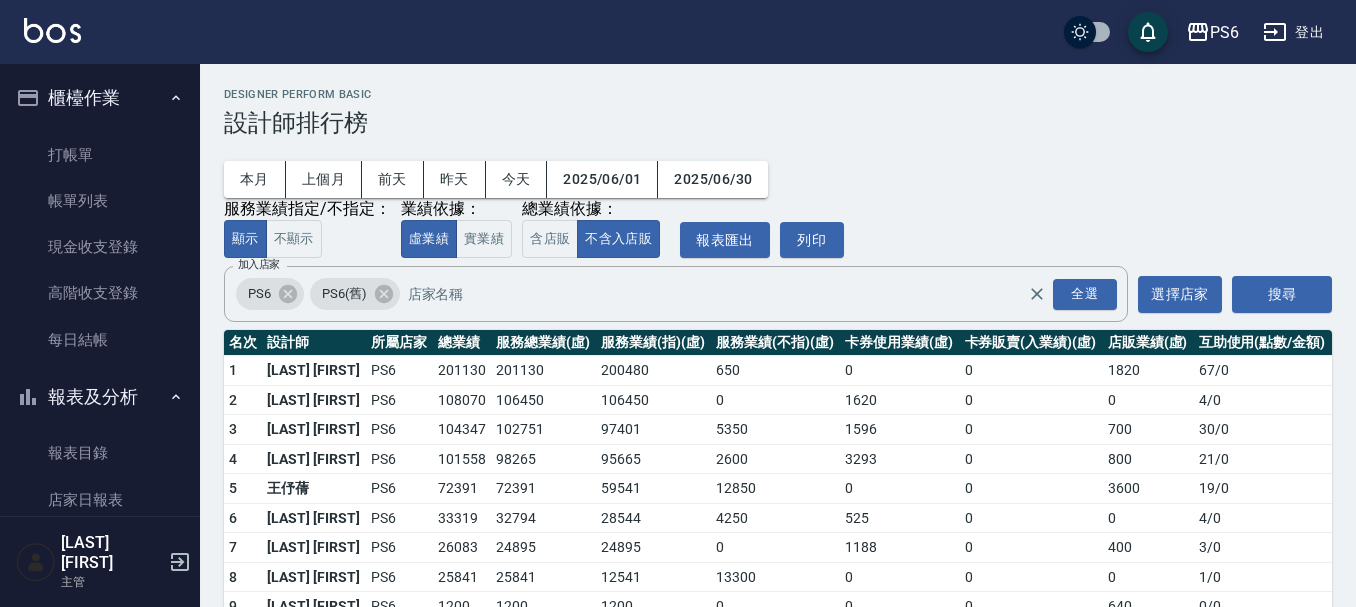 scroll, scrollTop: 68, scrollLeft: 0, axis: vertical 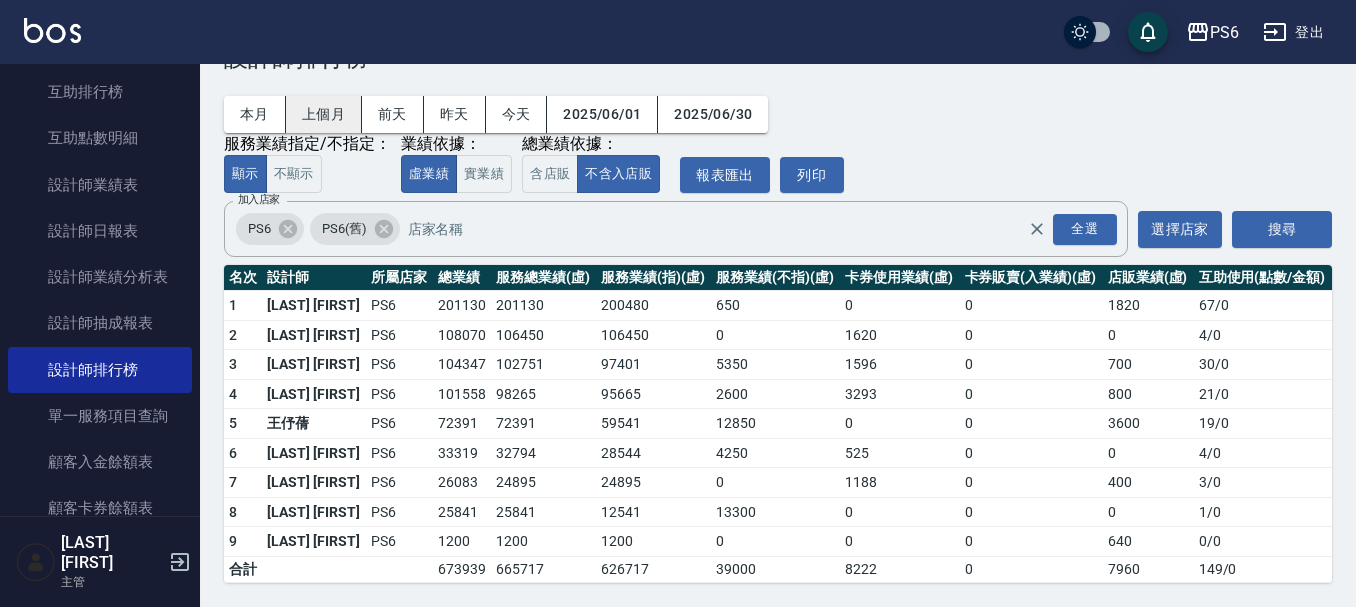 click on "上個月" at bounding box center [324, 114] 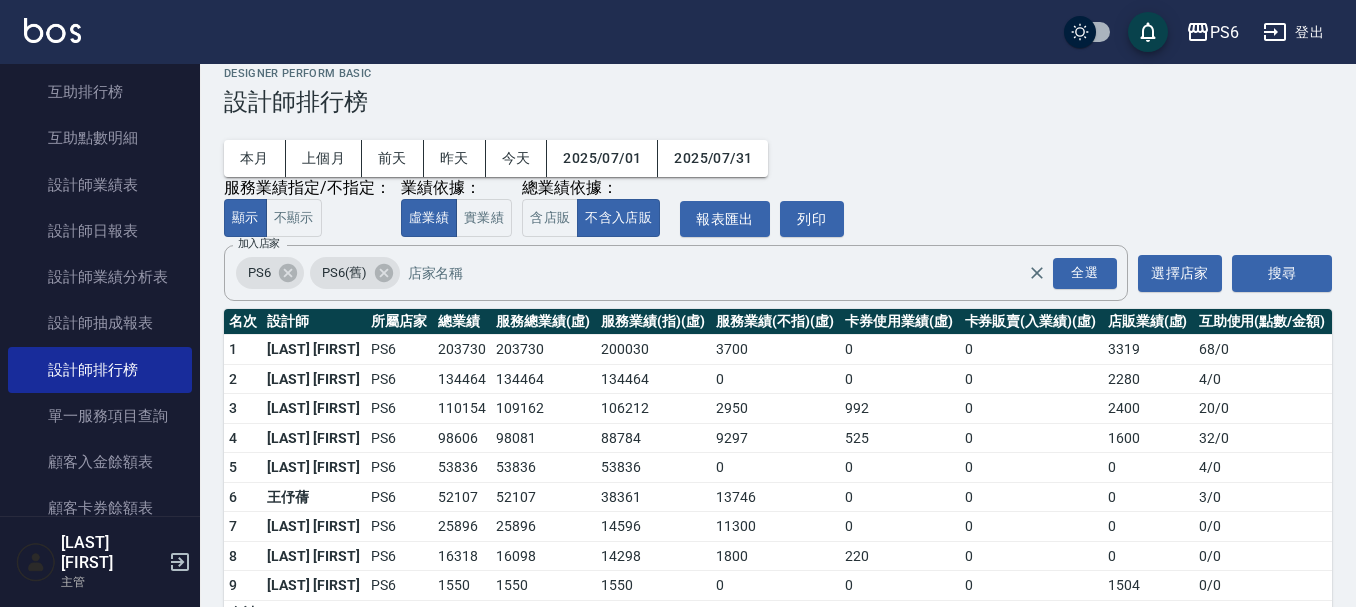 scroll, scrollTop: 0, scrollLeft: 0, axis: both 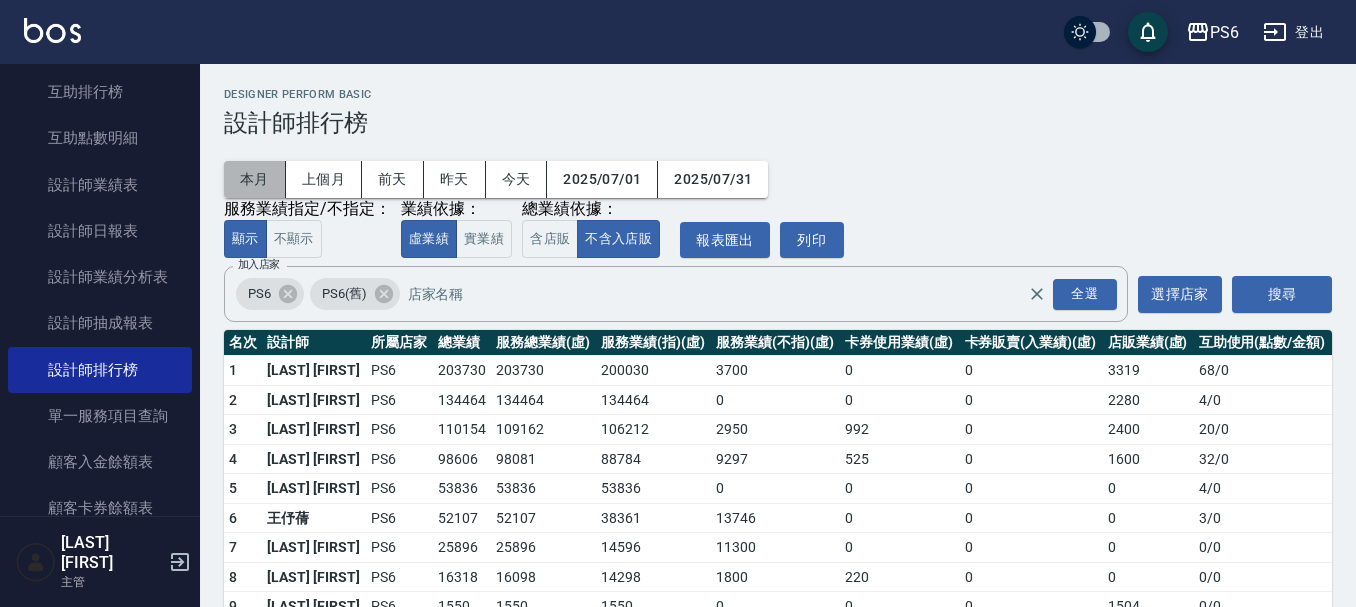 click on "本月" at bounding box center (255, 179) 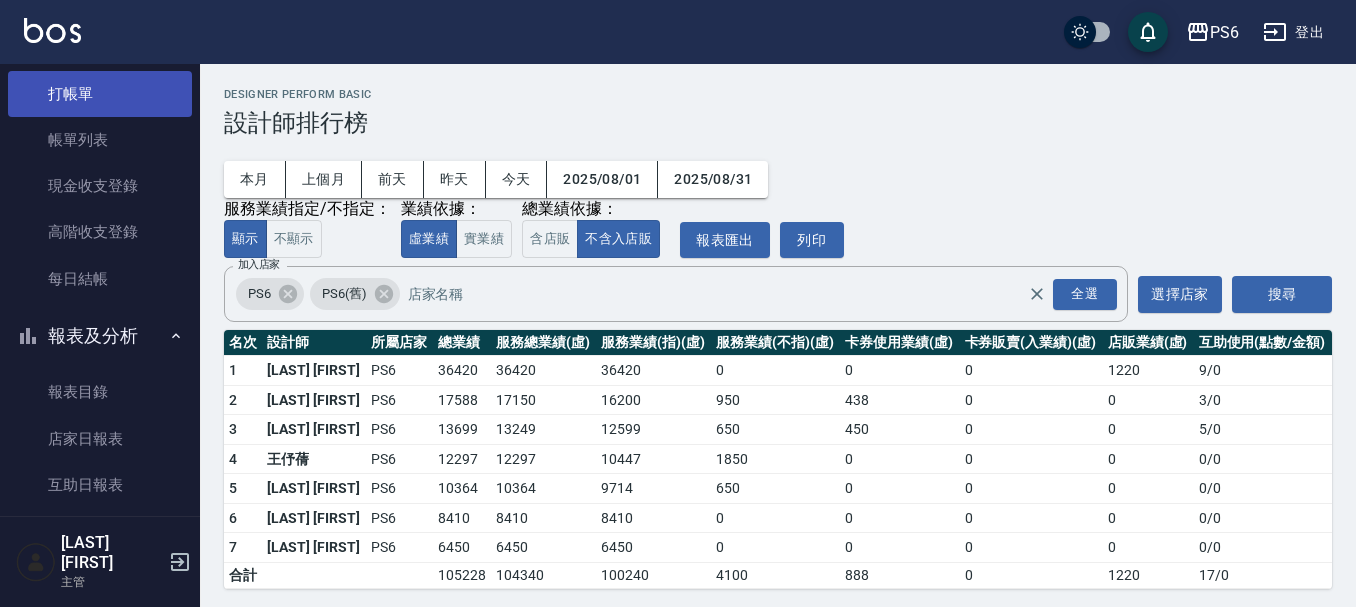 scroll, scrollTop: 0, scrollLeft: 0, axis: both 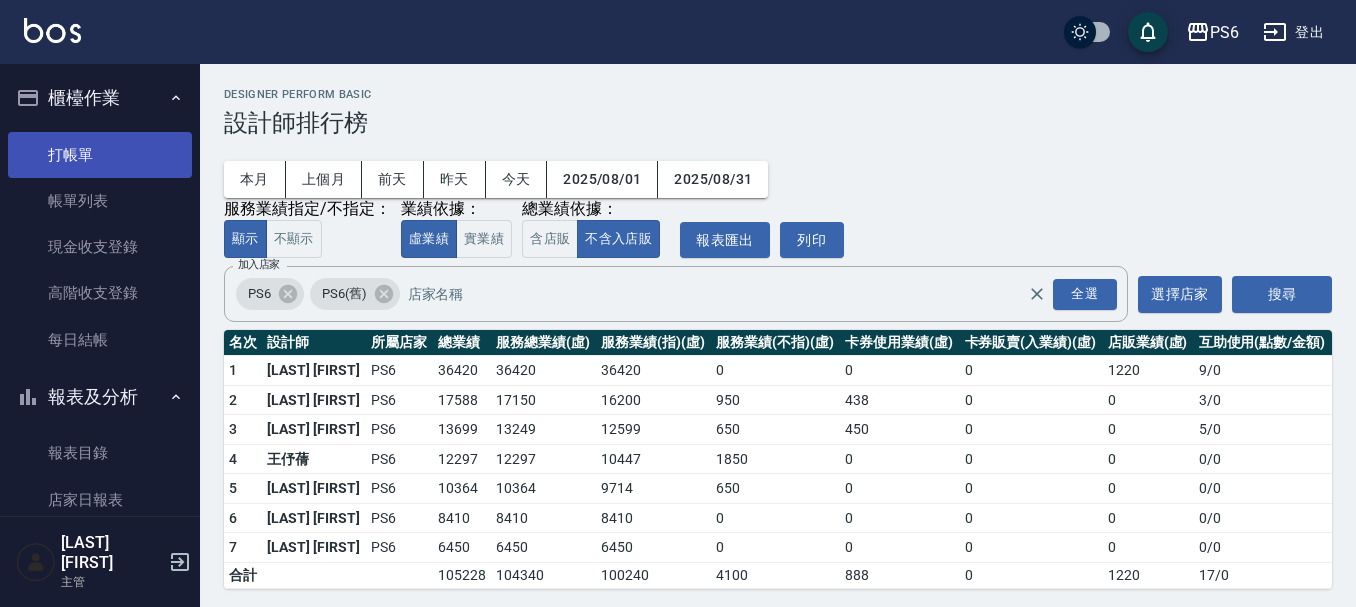click on "打帳單" at bounding box center (100, 155) 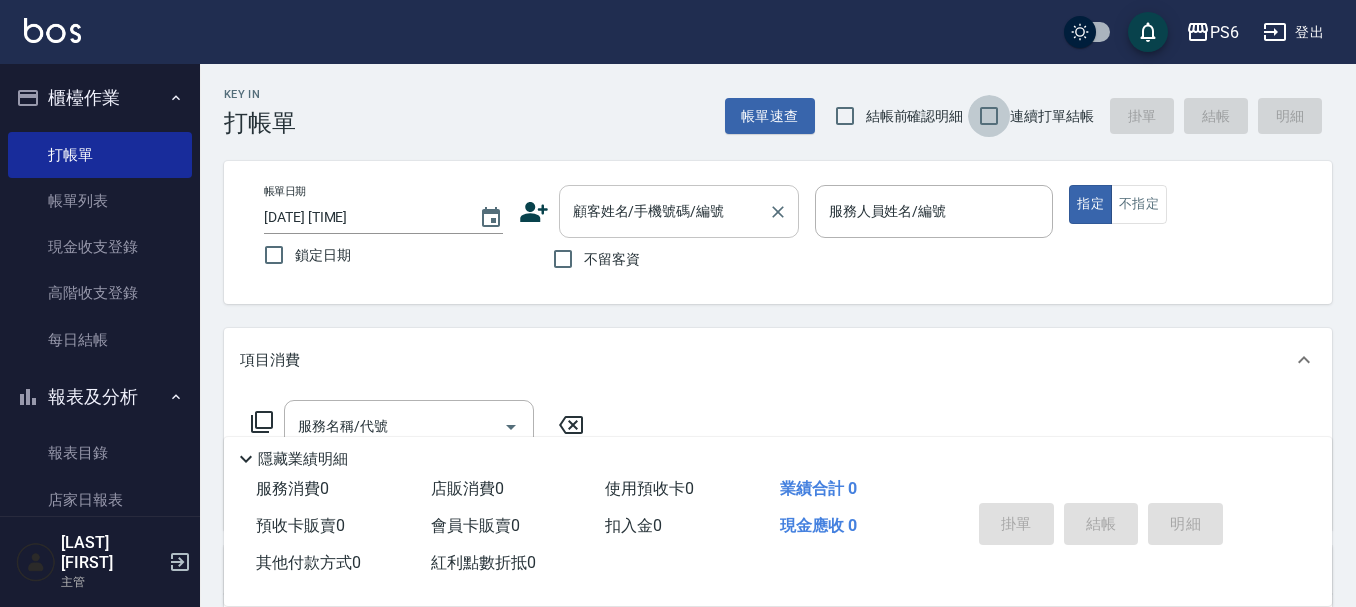 drag, startPoint x: 983, startPoint y: 106, endPoint x: 601, endPoint y: 223, distance: 399.51596 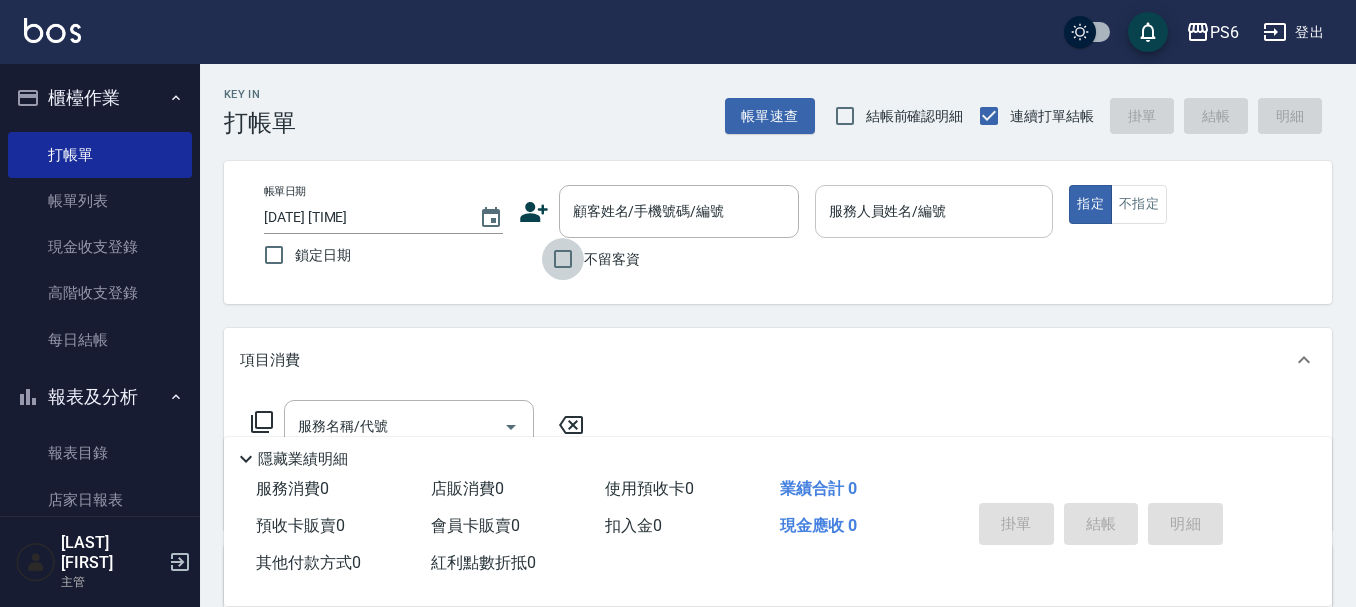 drag, startPoint x: 572, startPoint y: 261, endPoint x: 888, endPoint y: 238, distance: 316.8359 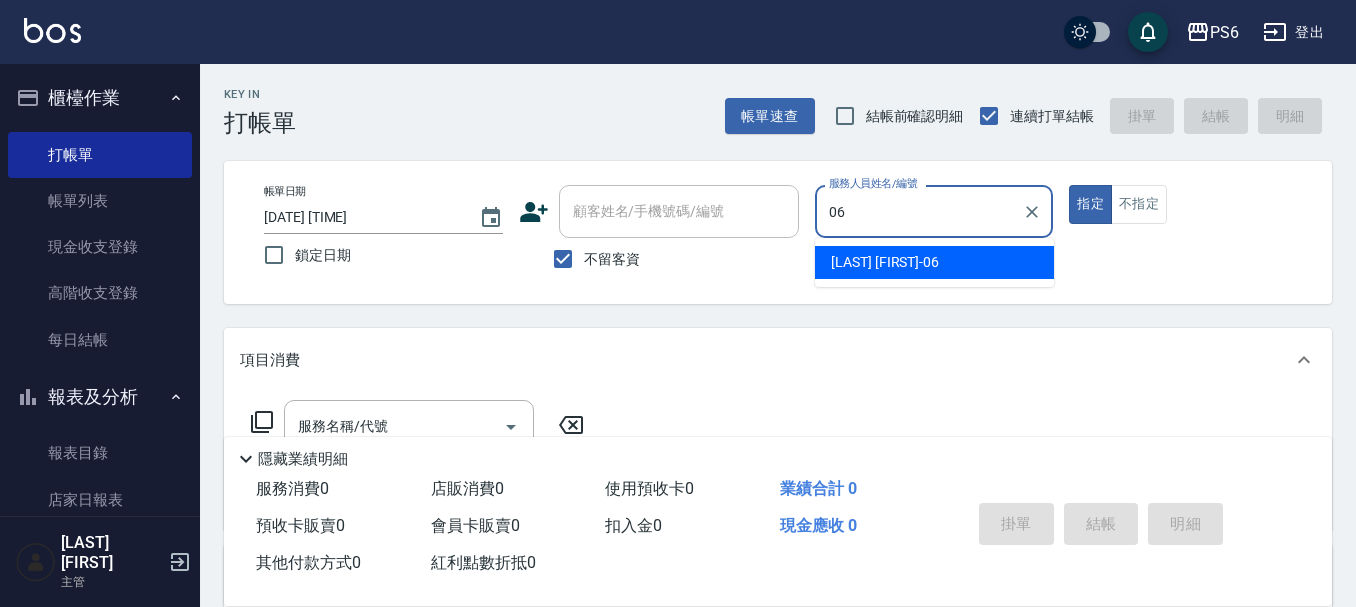 type on "[LAST] [FIRST]-[NUMBER]" 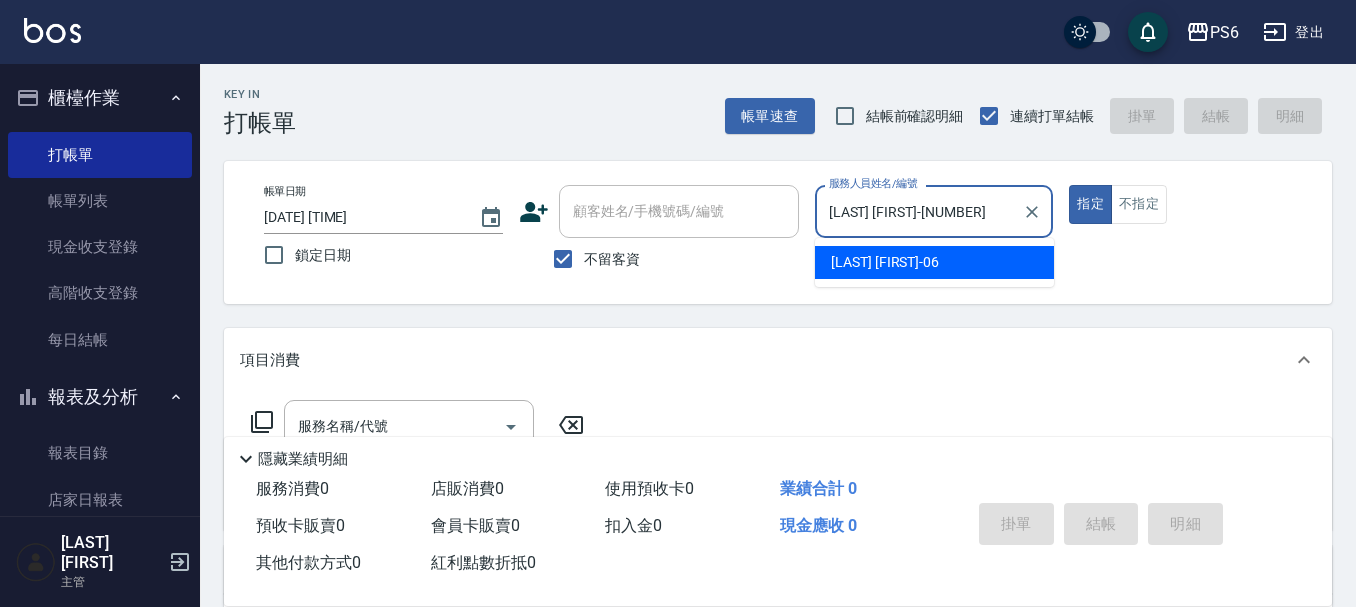 type on "true" 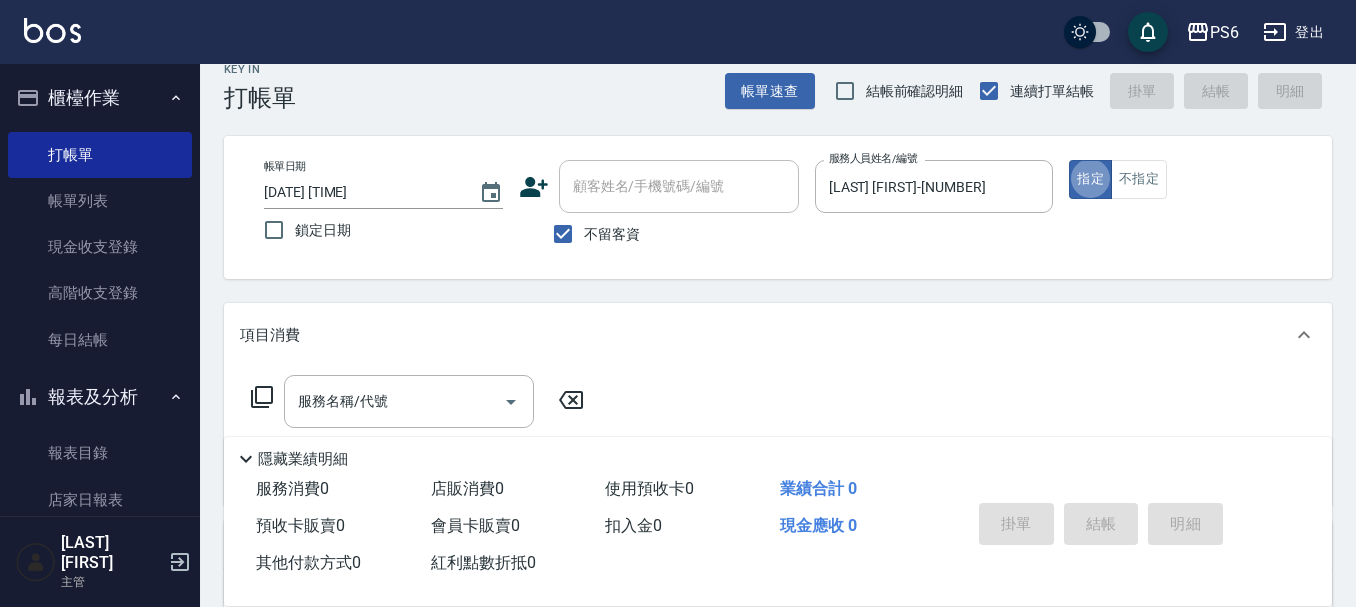 scroll, scrollTop: 200, scrollLeft: 0, axis: vertical 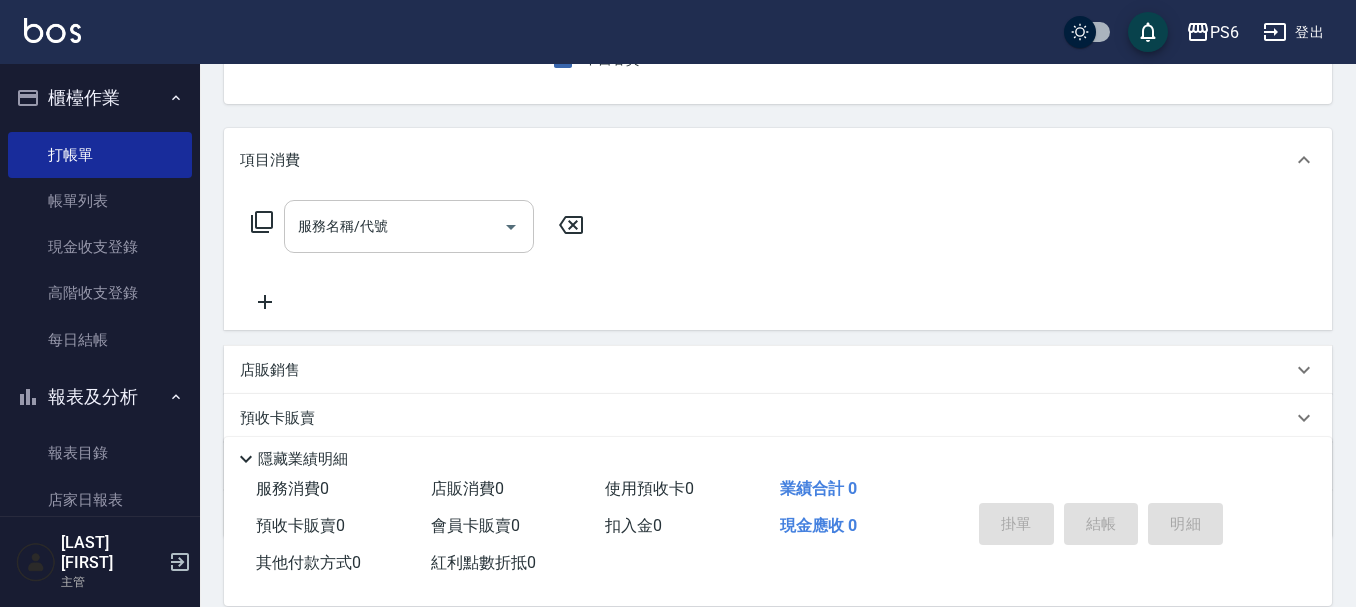 click on "服務名稱/代號 服務名稱/代號" at bounding box center (409, 226) 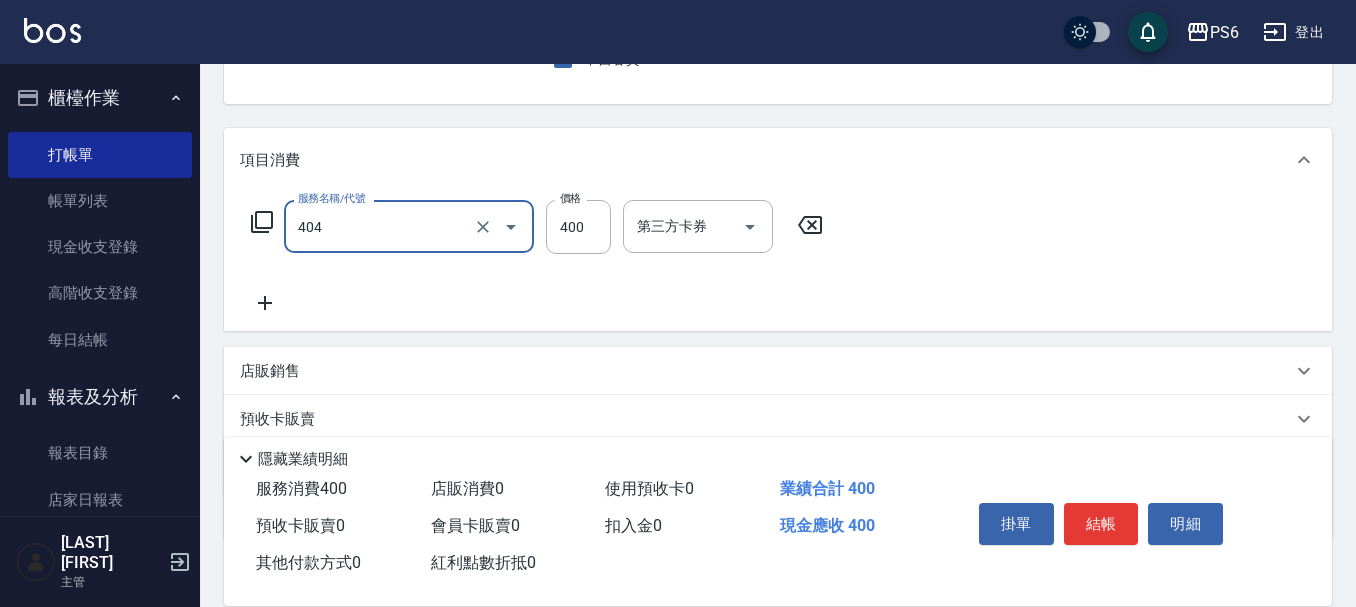 type on "B級剪髮(404)" 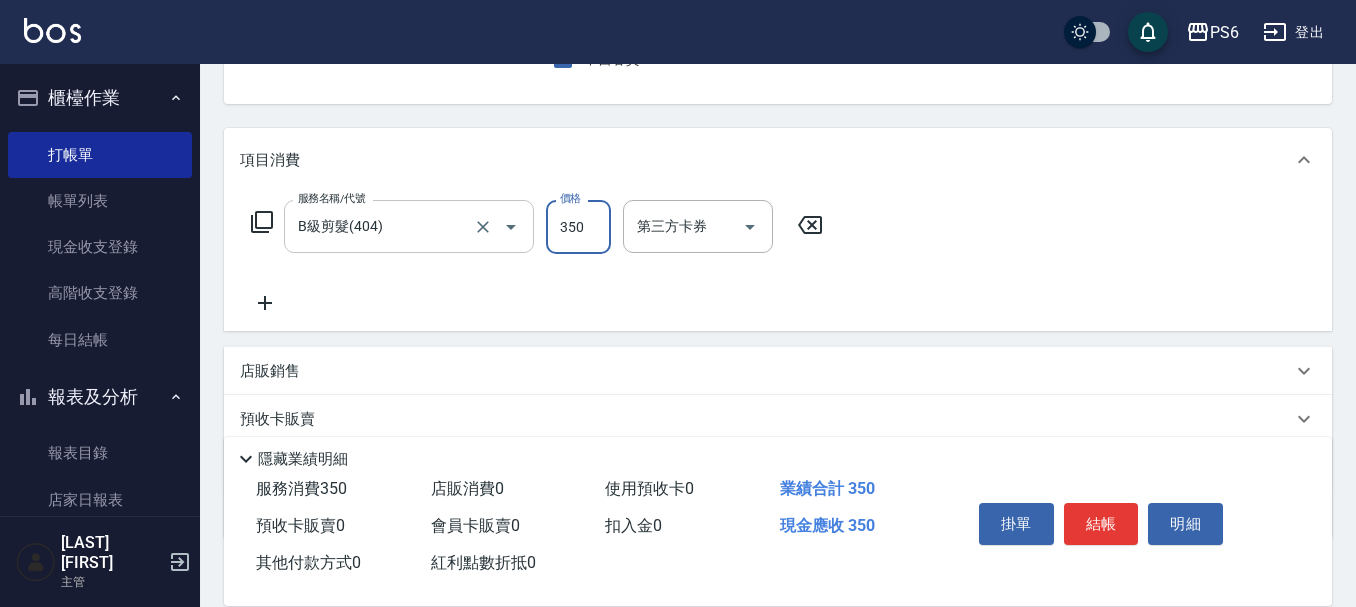 type on "350" 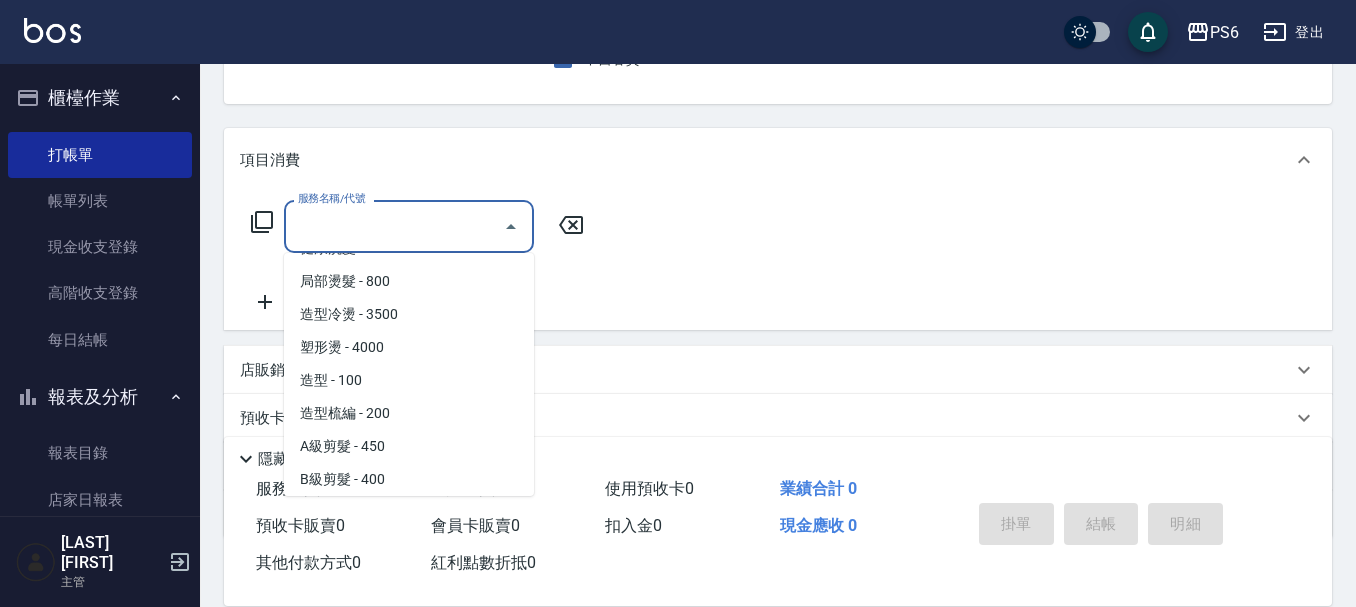 scroll, scrollTop: 0, scrollLeft: 0, axis: both 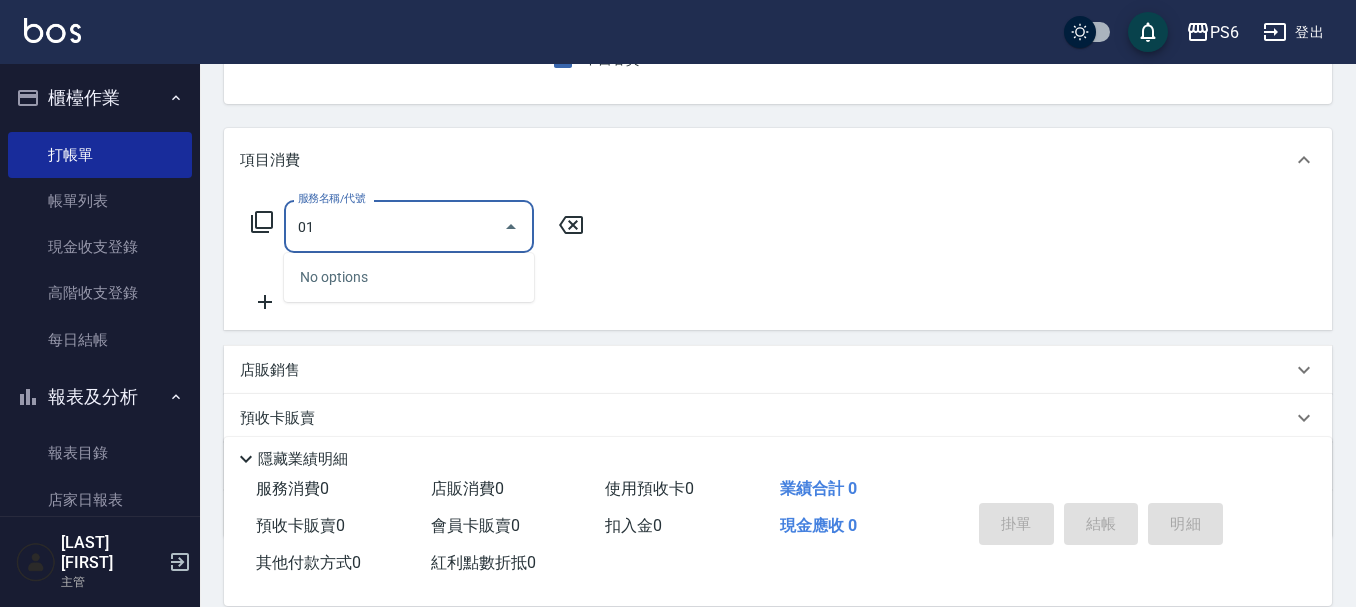 type on "0" 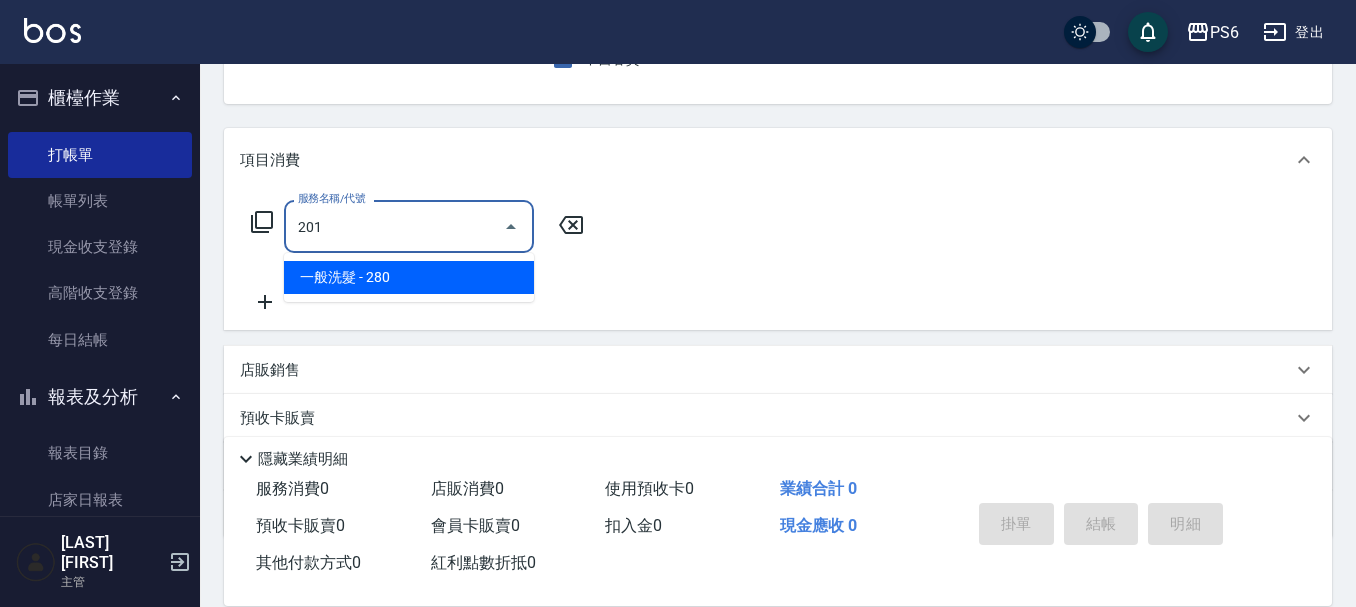 type on "一般洗髮(201)" 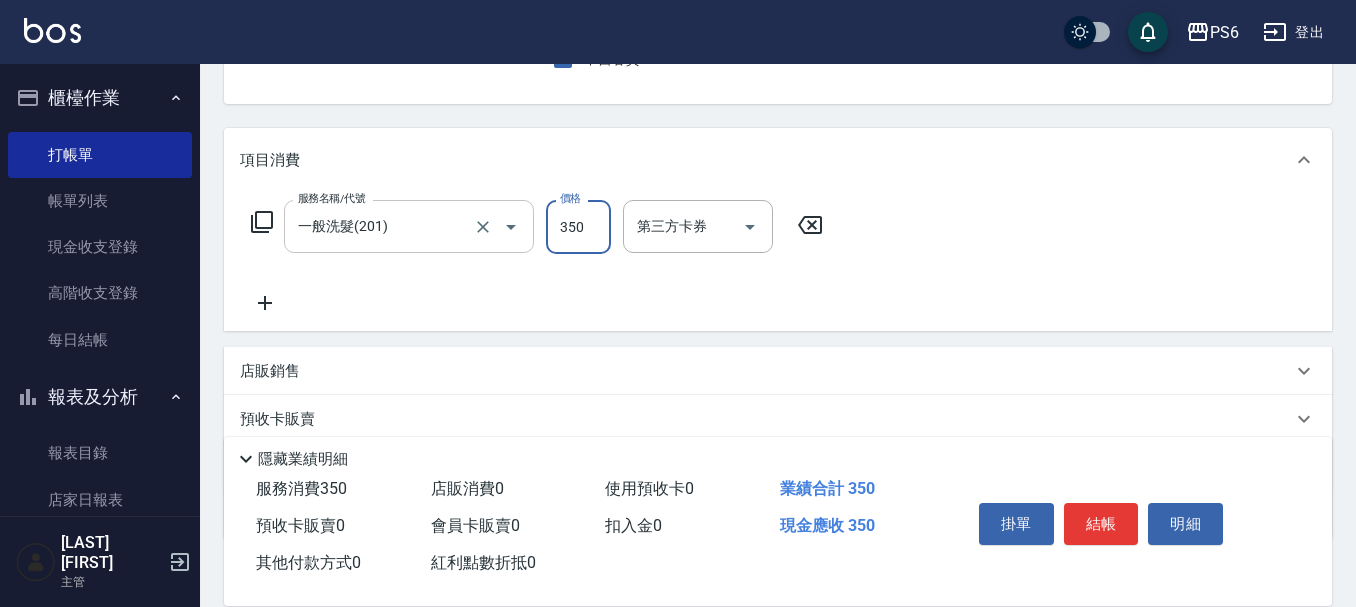 type on "350" 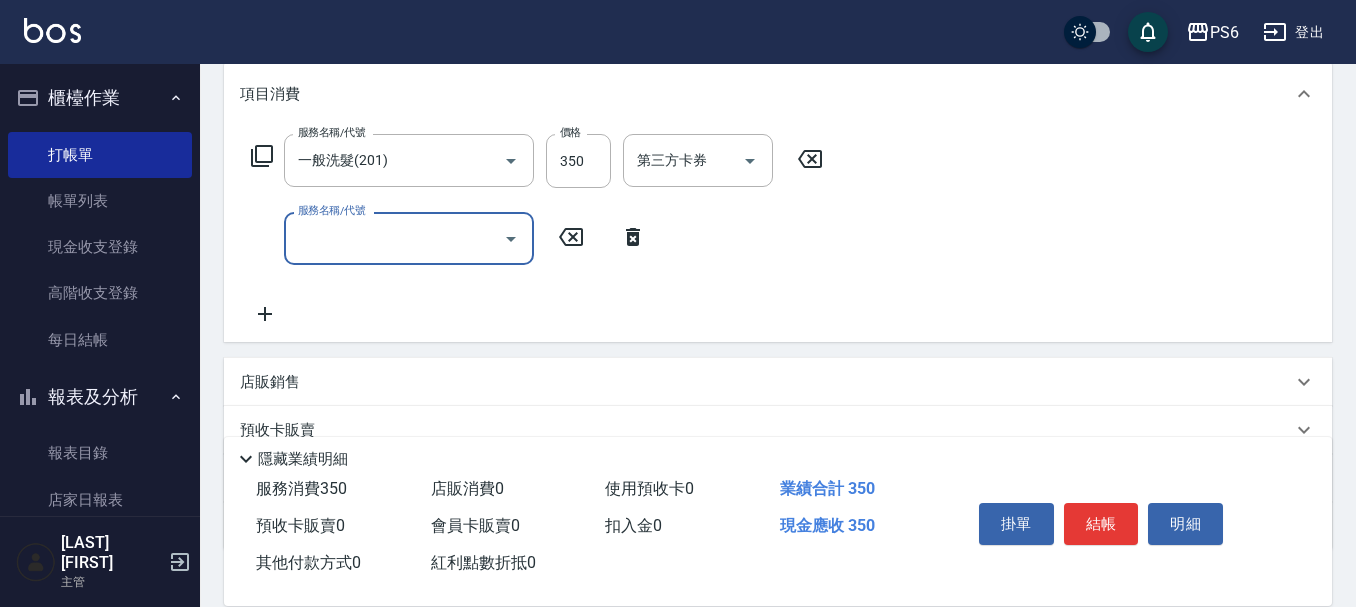 scroll, scrollTop: 300, scrollLeft: 0, axis: vertical 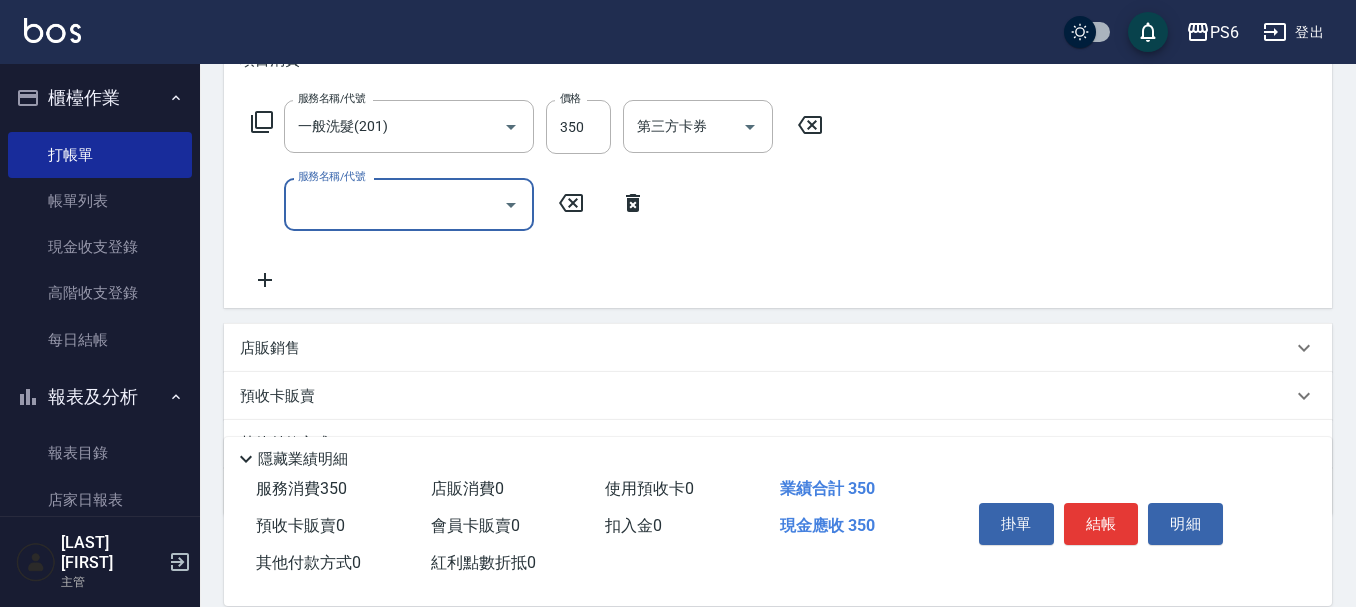 click on "服務名稱/代號" at bounding box center [394, 204] 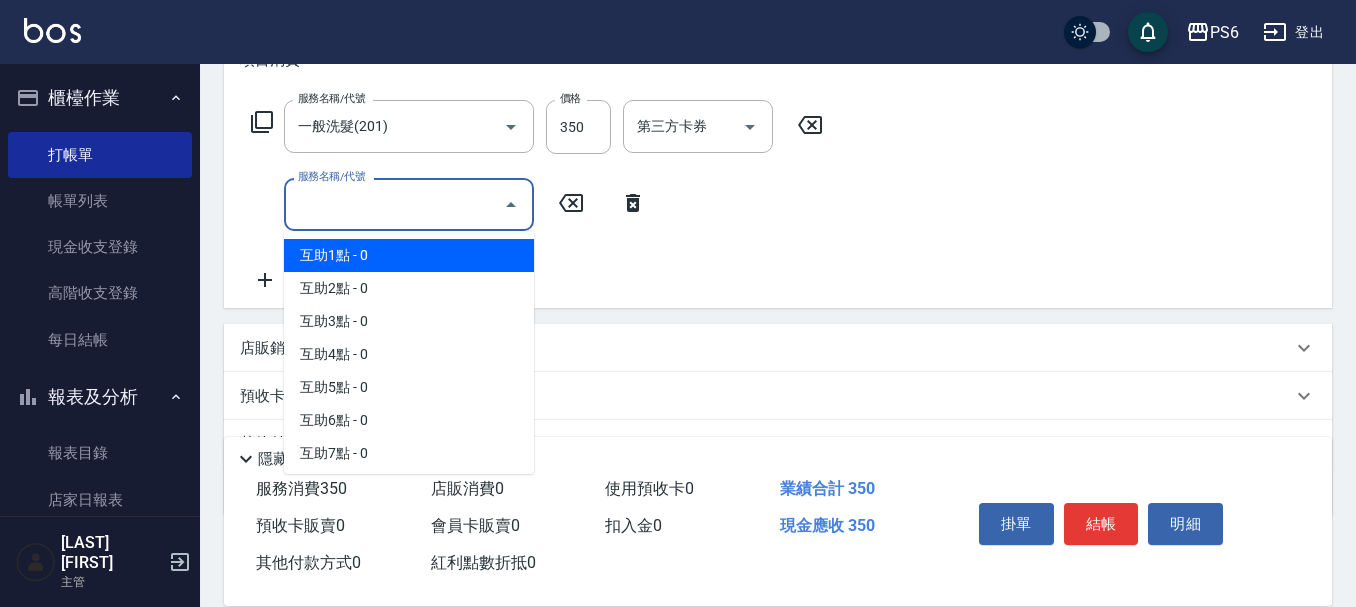 click 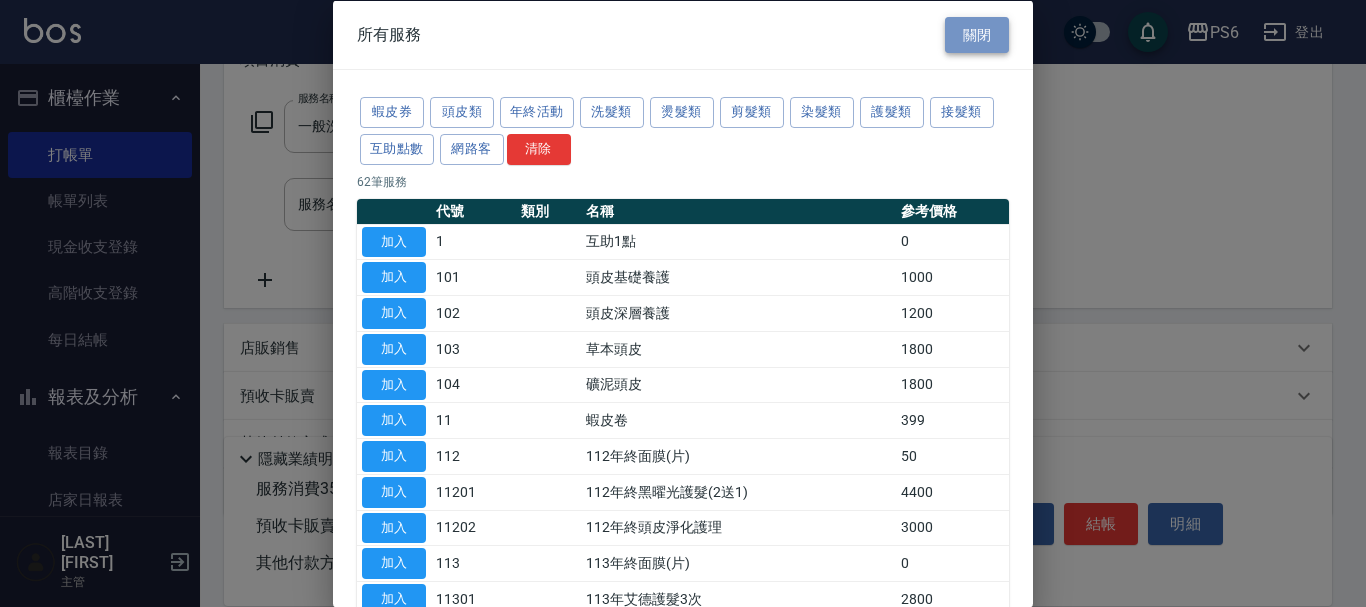 click on "關閉" at bounding box center [977, 34] 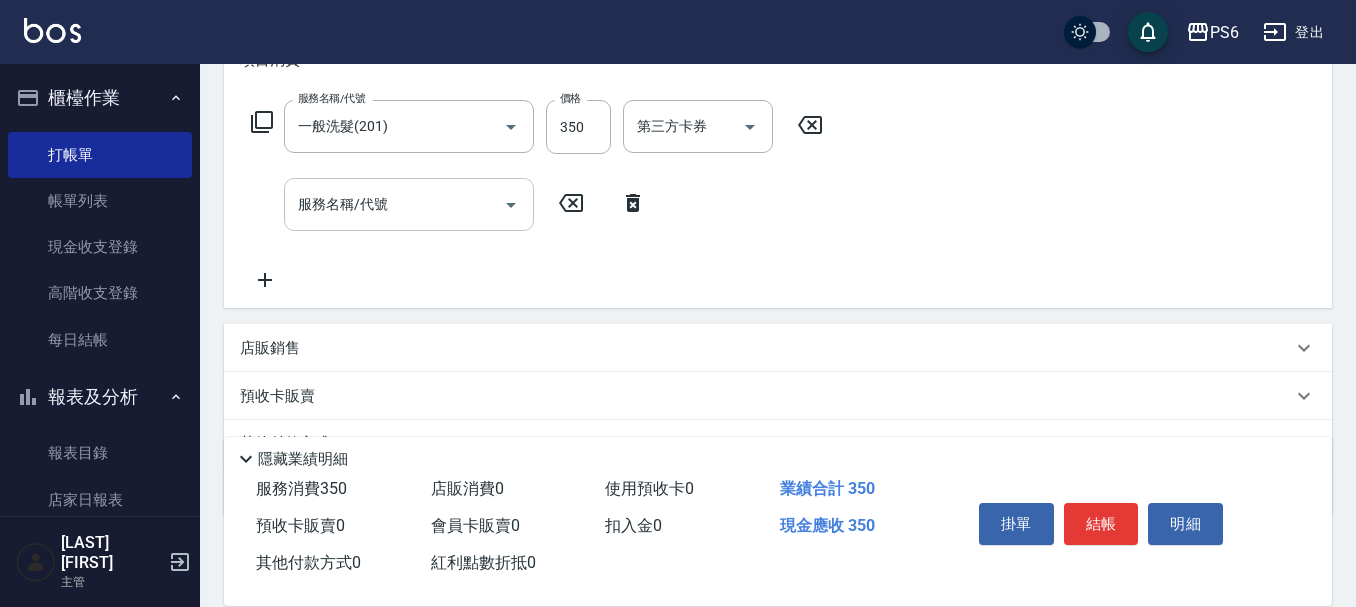 click on "服務名稱/代號" at bounding box center (394, 204) 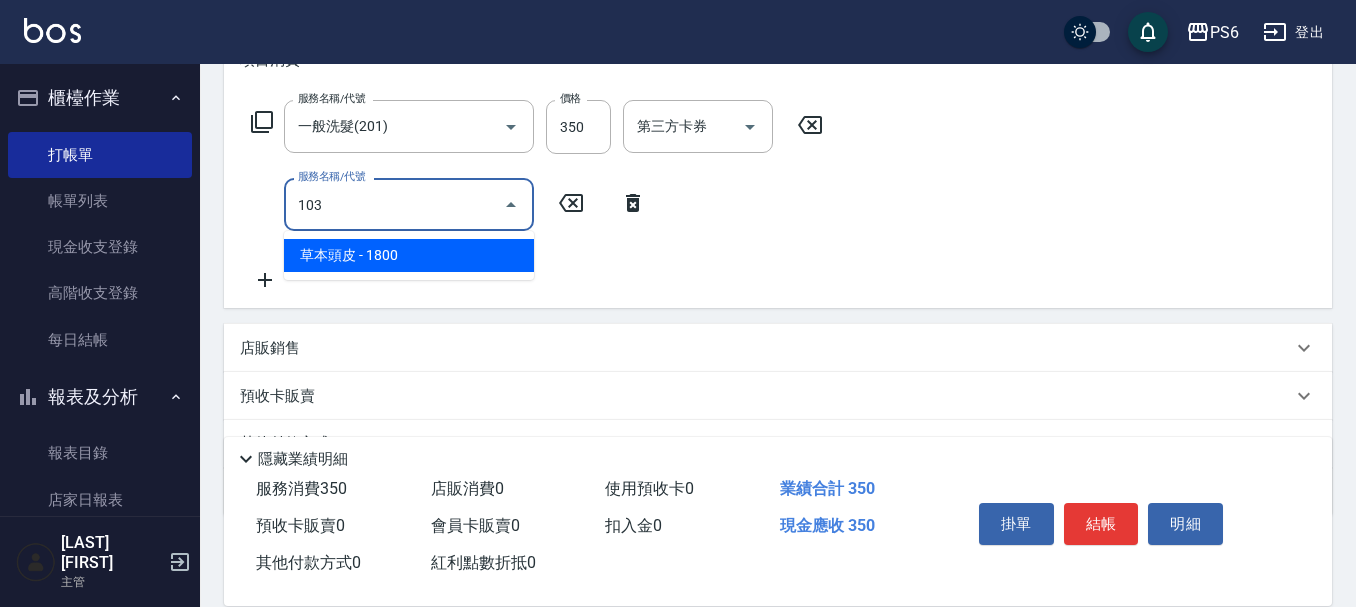type on "草本頭皮(103)" 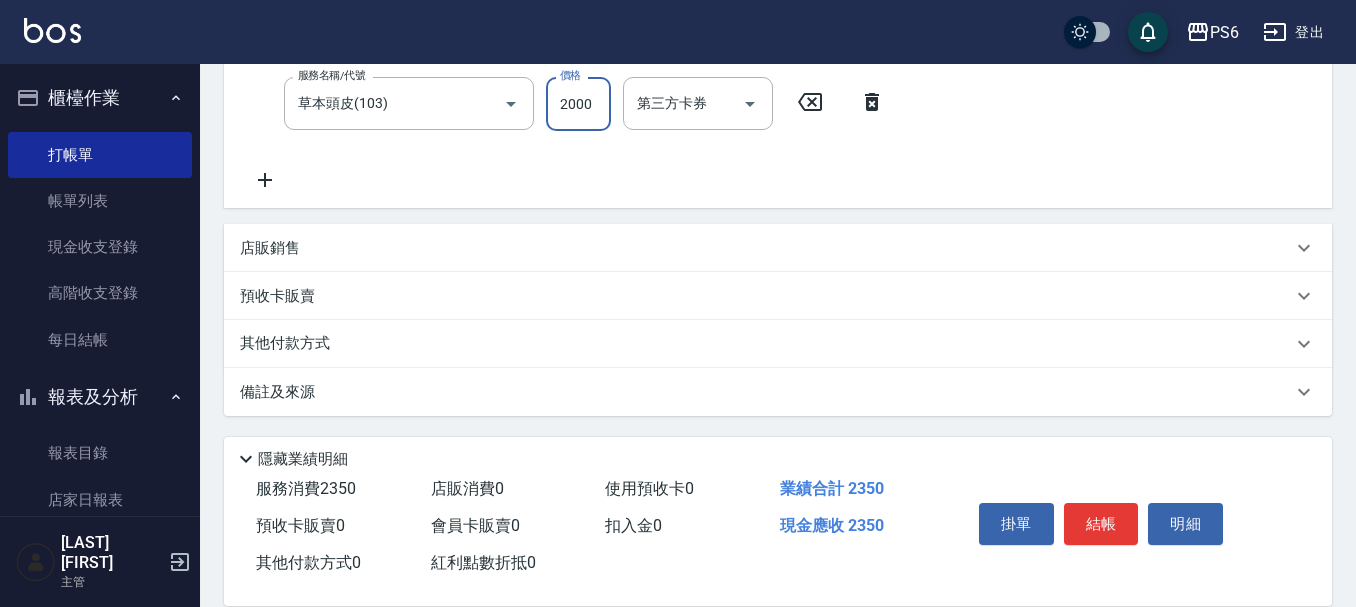 scroll, scrollTop: 402, scrollLeft: 0, axis: vertical 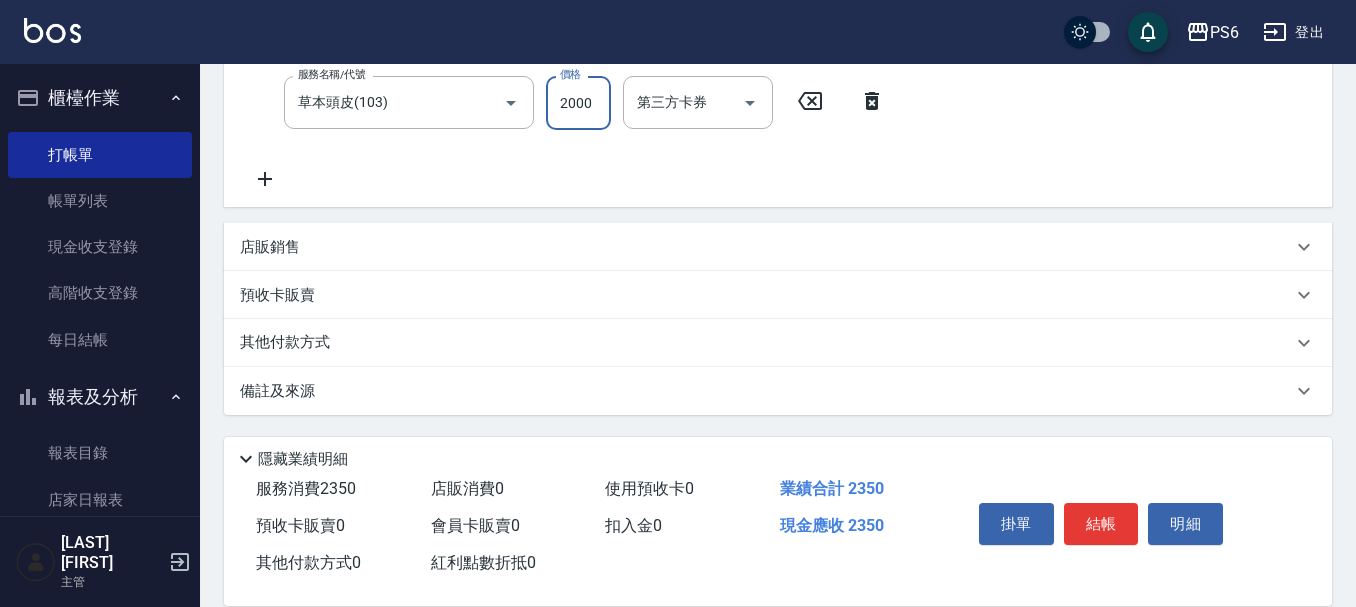 type on "2000" 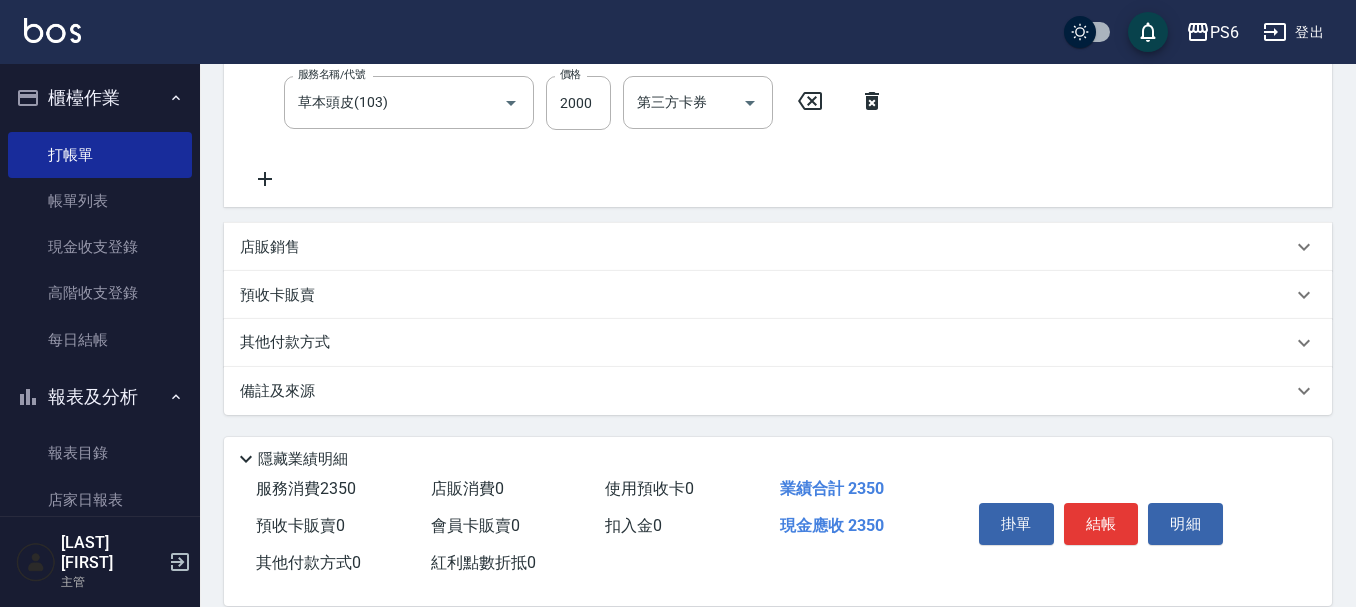 click on "其他付款方式" at bounding box center (766, 343) 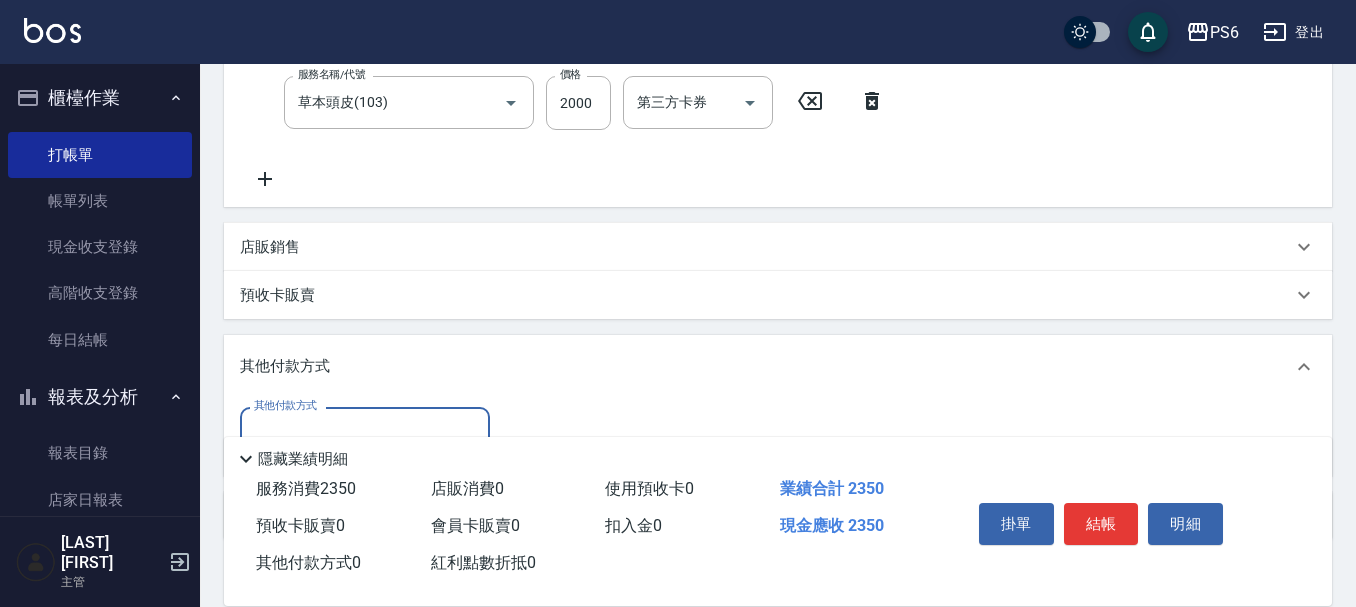 scroll, scrollTop: 0, scrollLeft: 0, axis: both 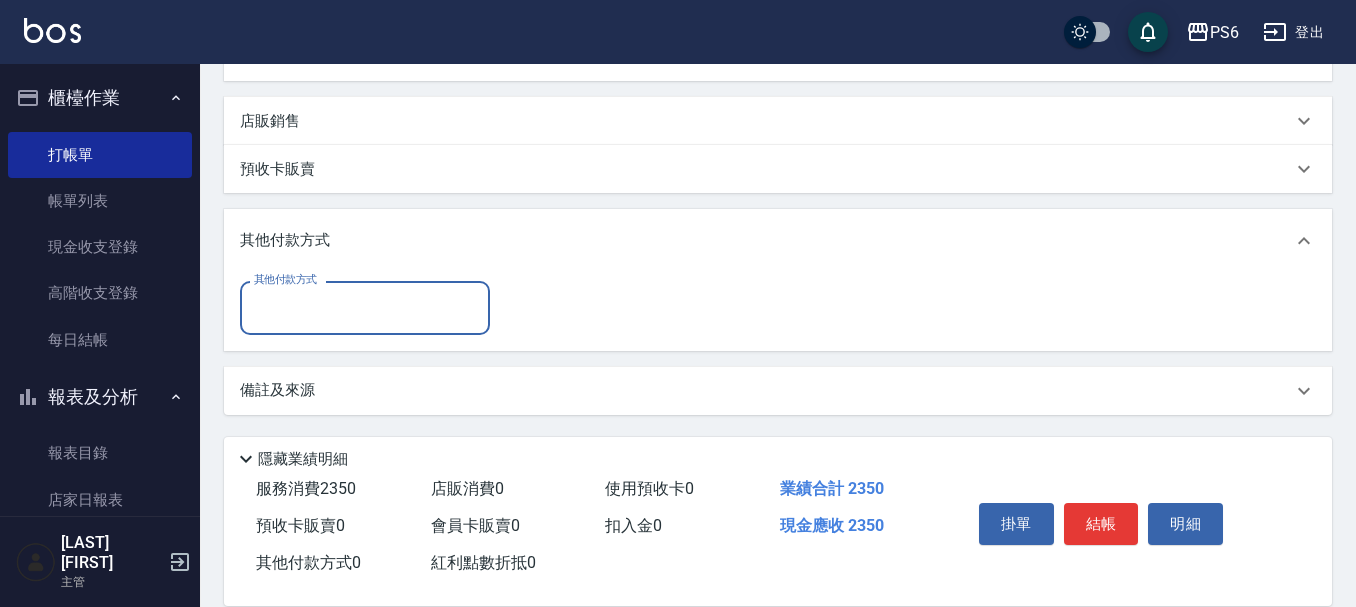 click on "其他付款方式" at bounding box center [365, 307] 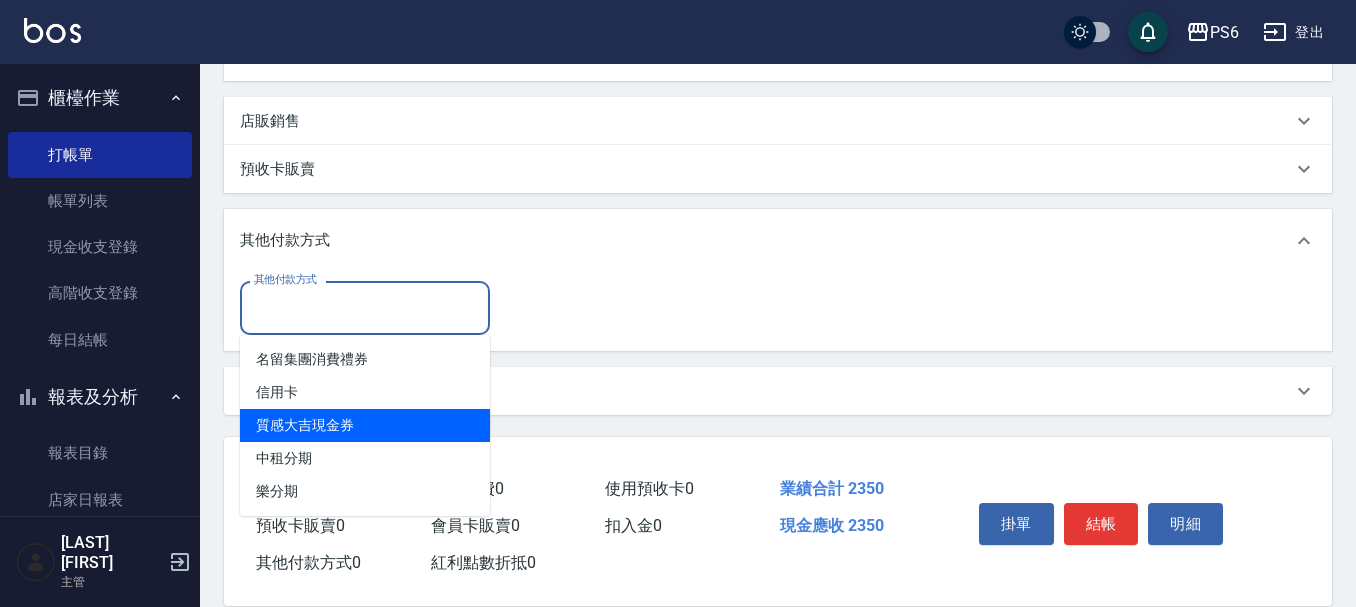 click on "質感大吉現金券" at bounding box center (365, 425) 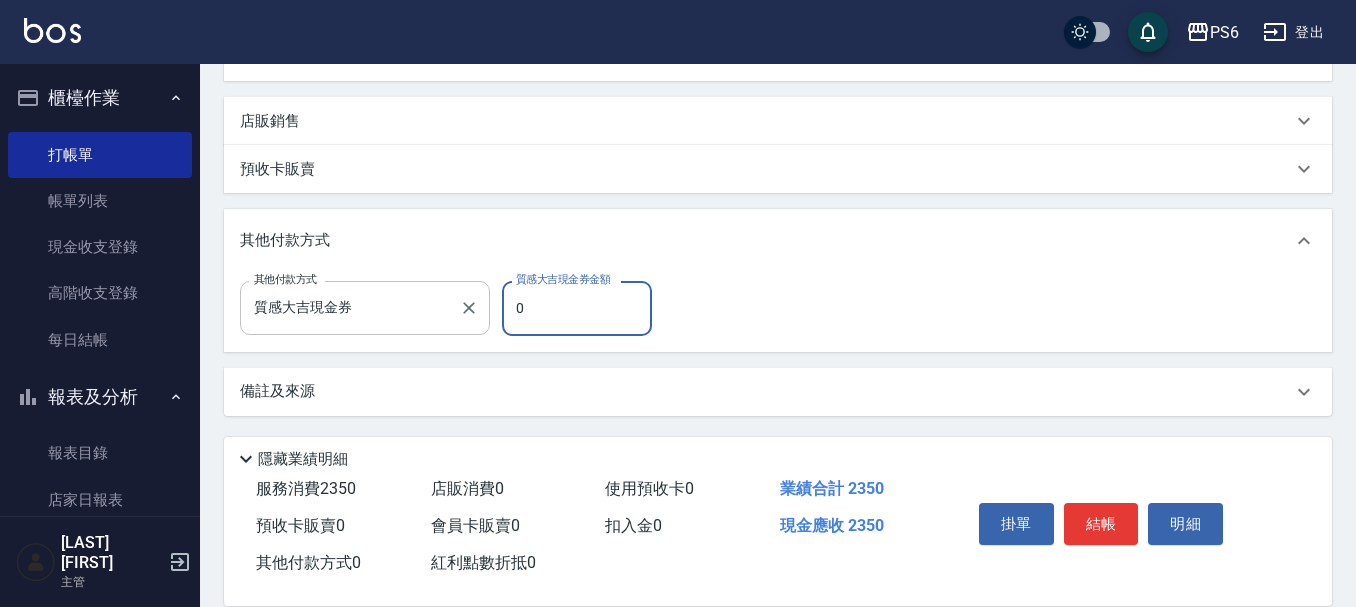 click on "質感大吉現金券" at bounding box center [350, 307] 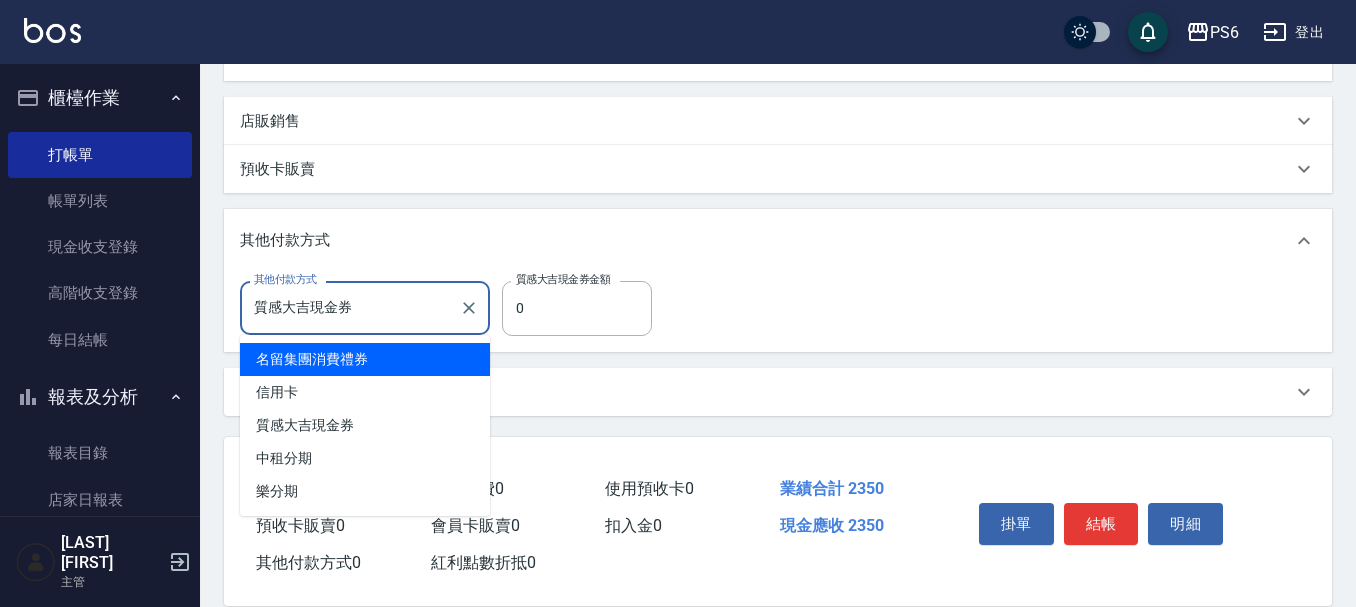 click on "名留集團消費禮券" at bounding box center [365, 359] 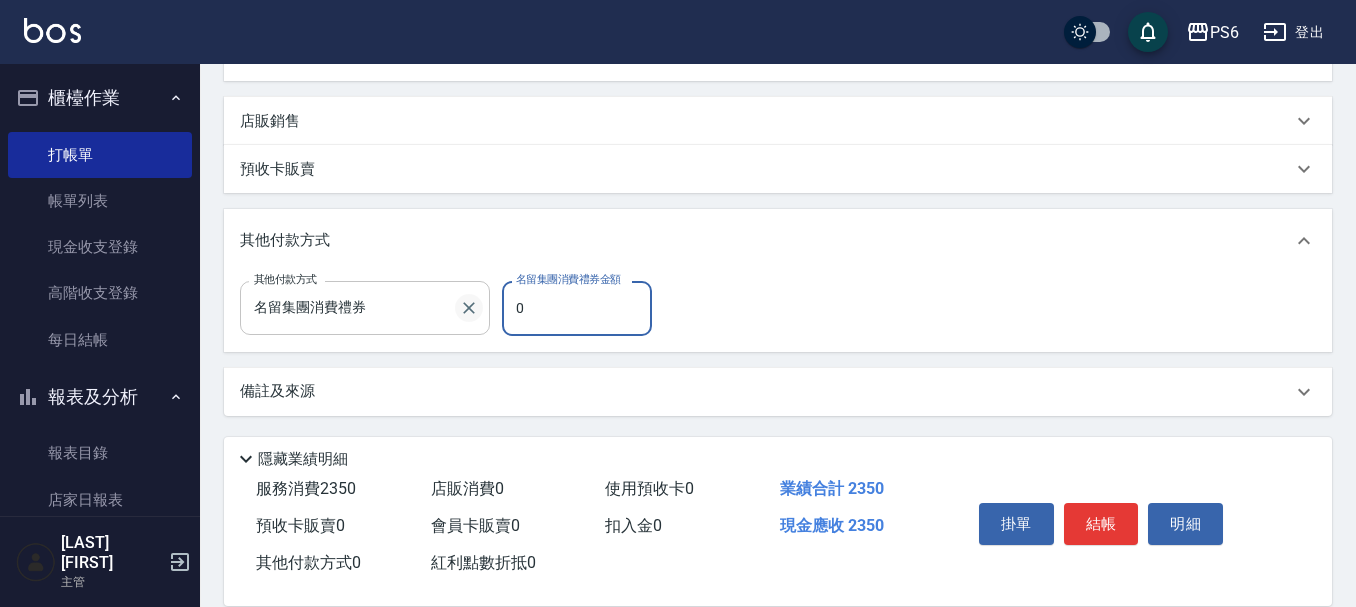 drag, startPoint x: 557, startPoint y: 310, endPoint x: 478, endPoint y: 307, distance: 79.05694 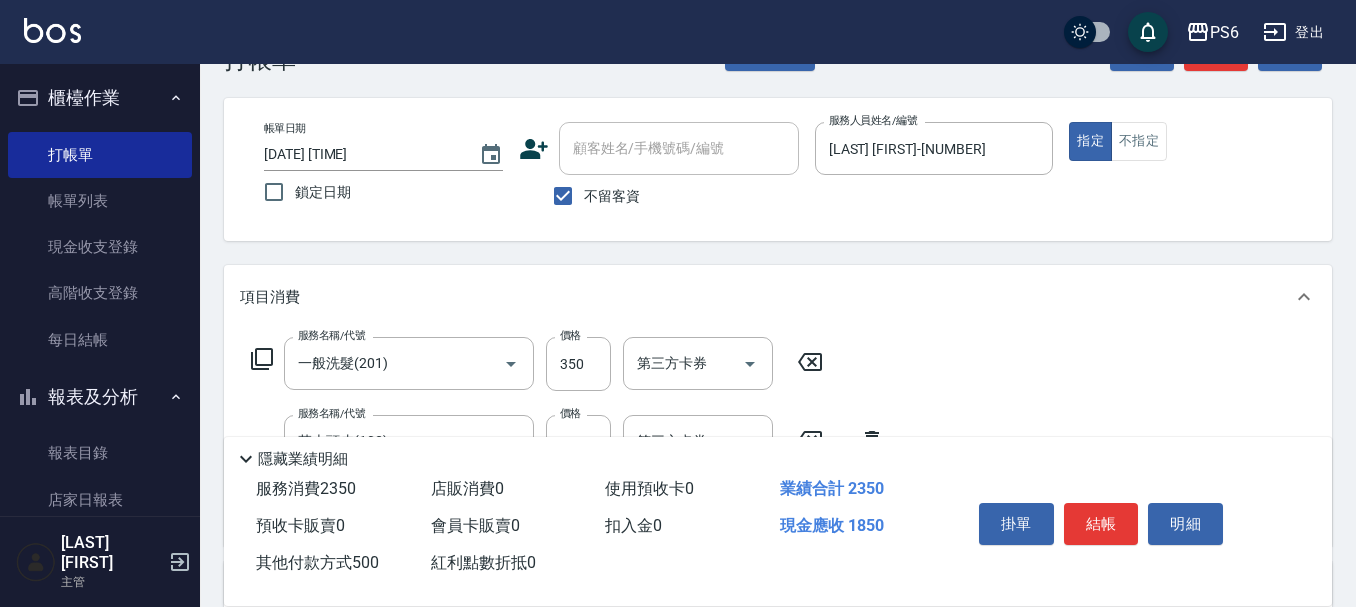 scroll, scrollTop: 0, scrollLeft: 0, axis: both 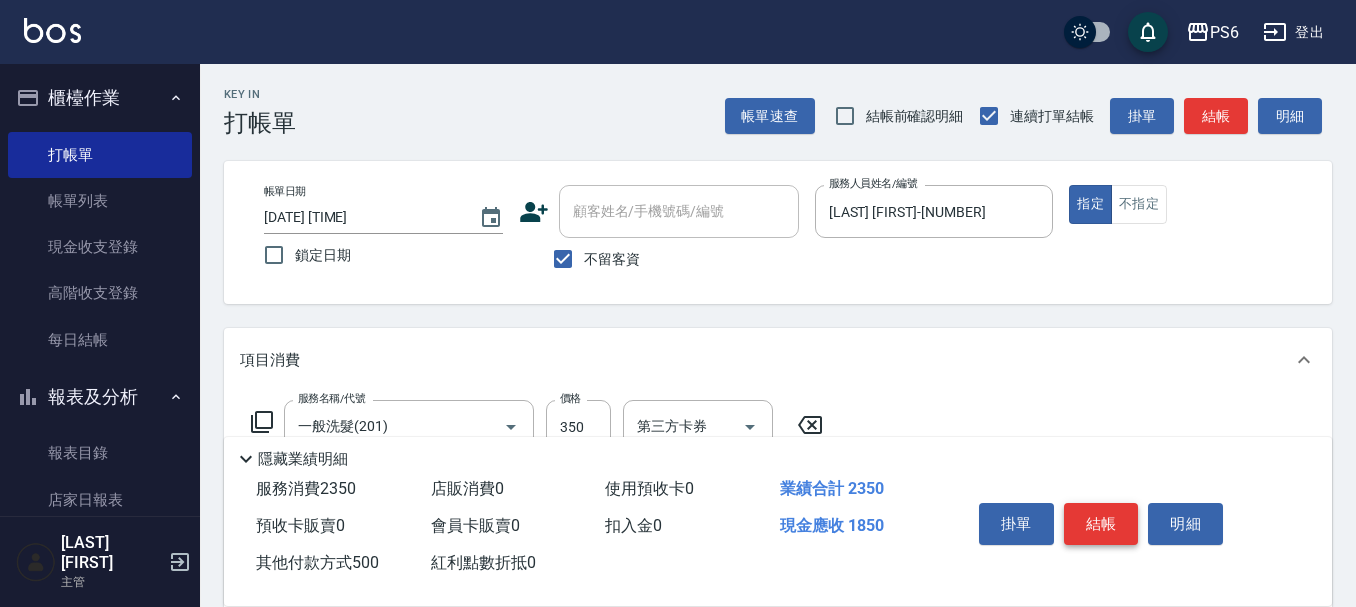 type on "500" 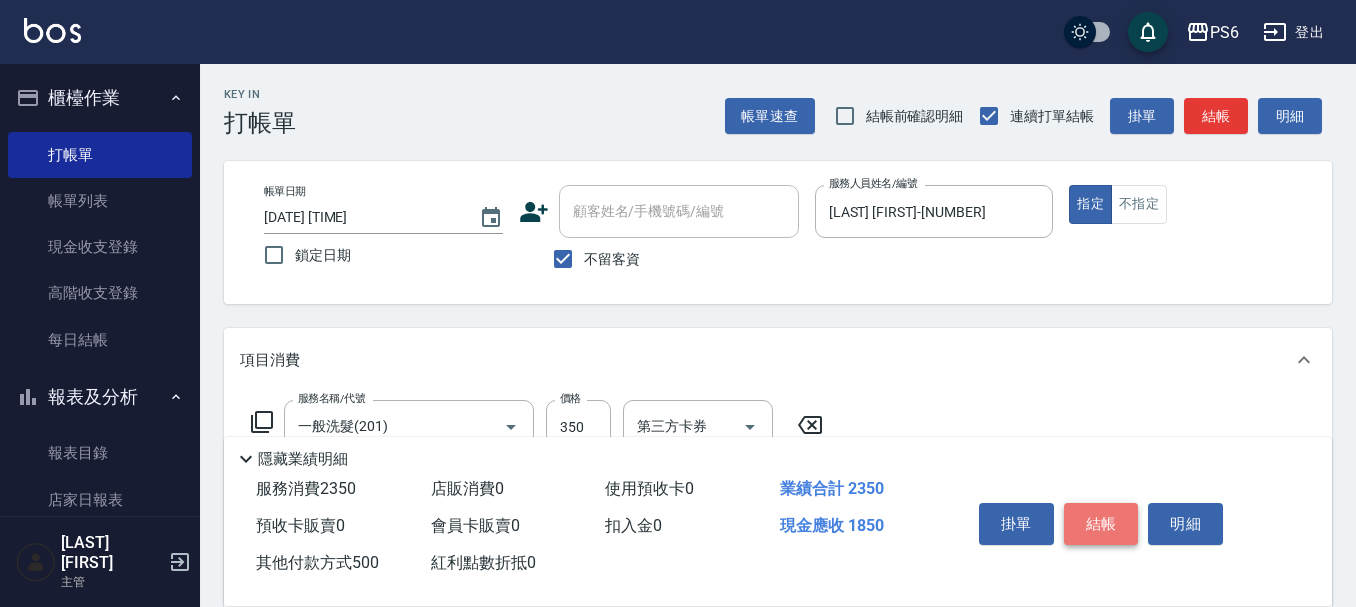 click on "結帳" at bounding box center (1101, 524) 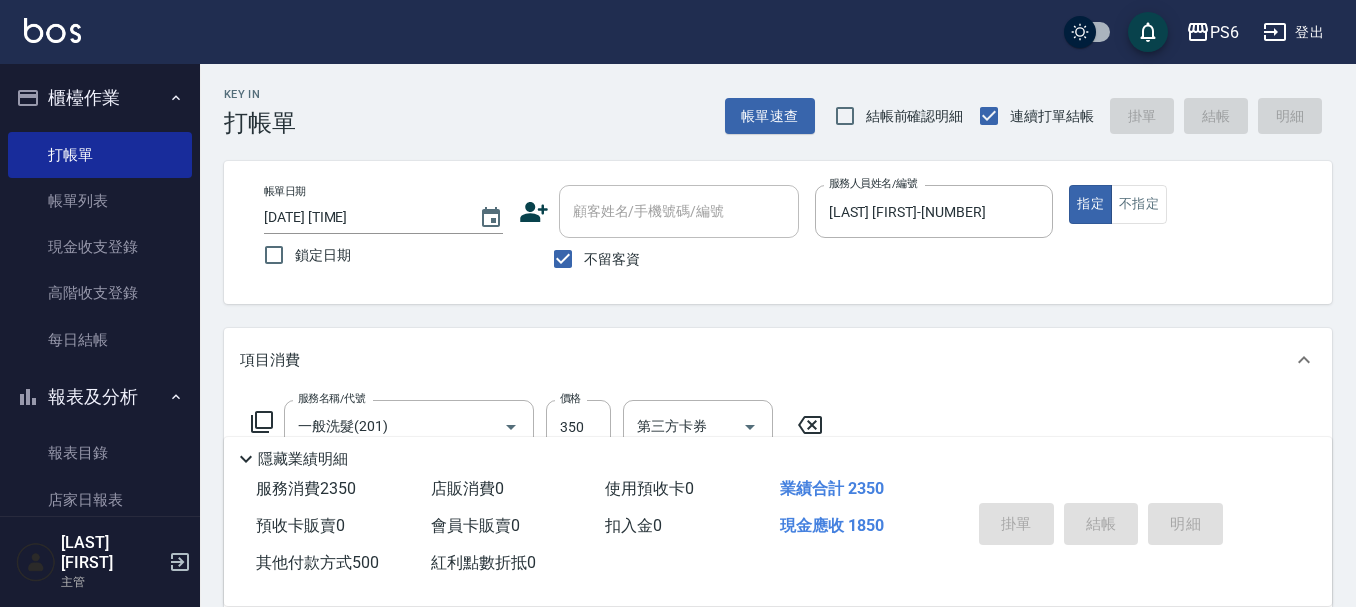type on "[DATE] [TIME]" 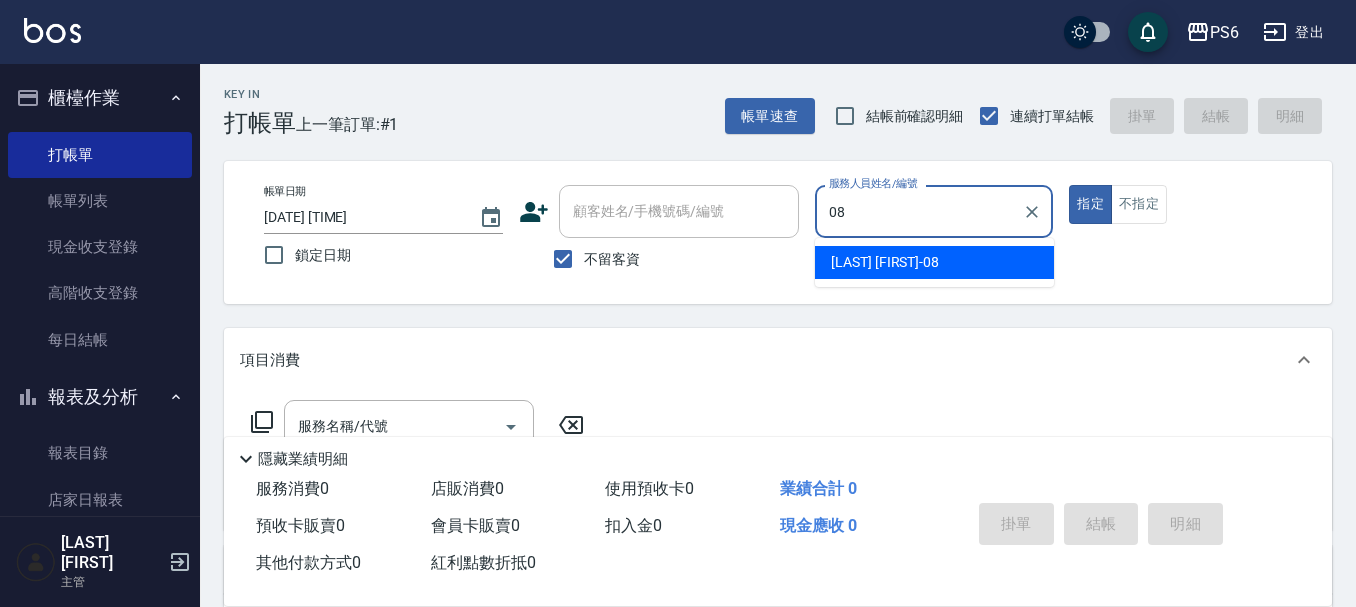 type on "[LAST] [FIRST]-[NUMBER]" 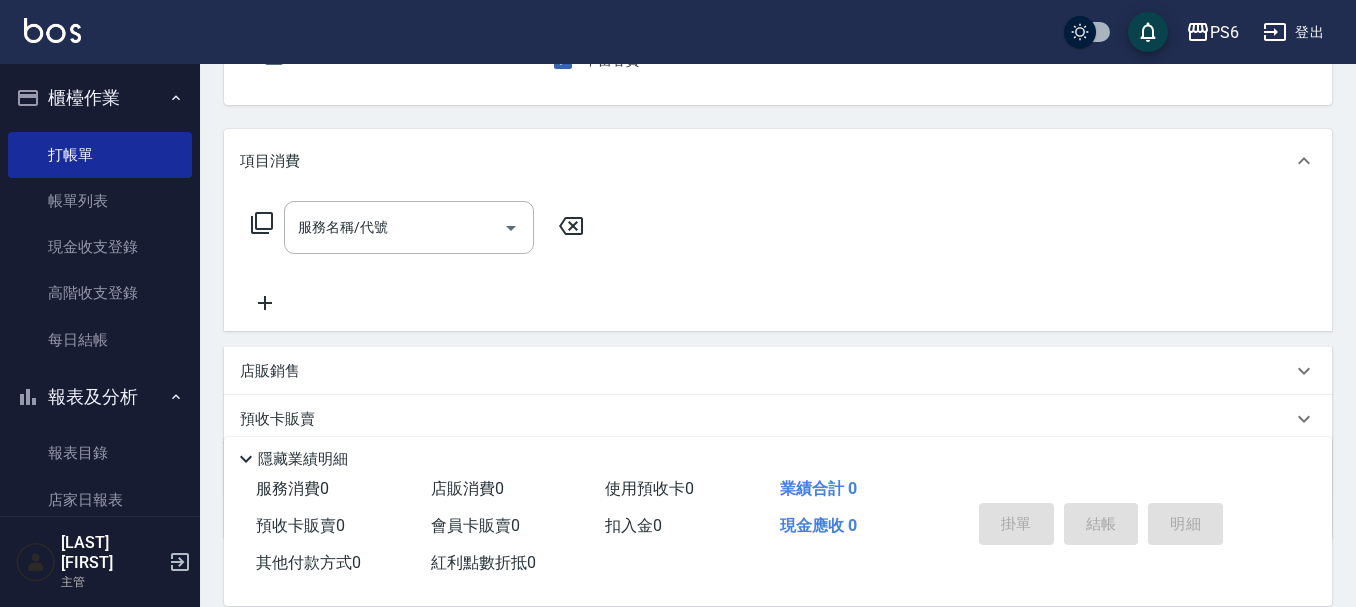 scroll, scrollTop: 200, scrollLeft: 0, axis: vertical 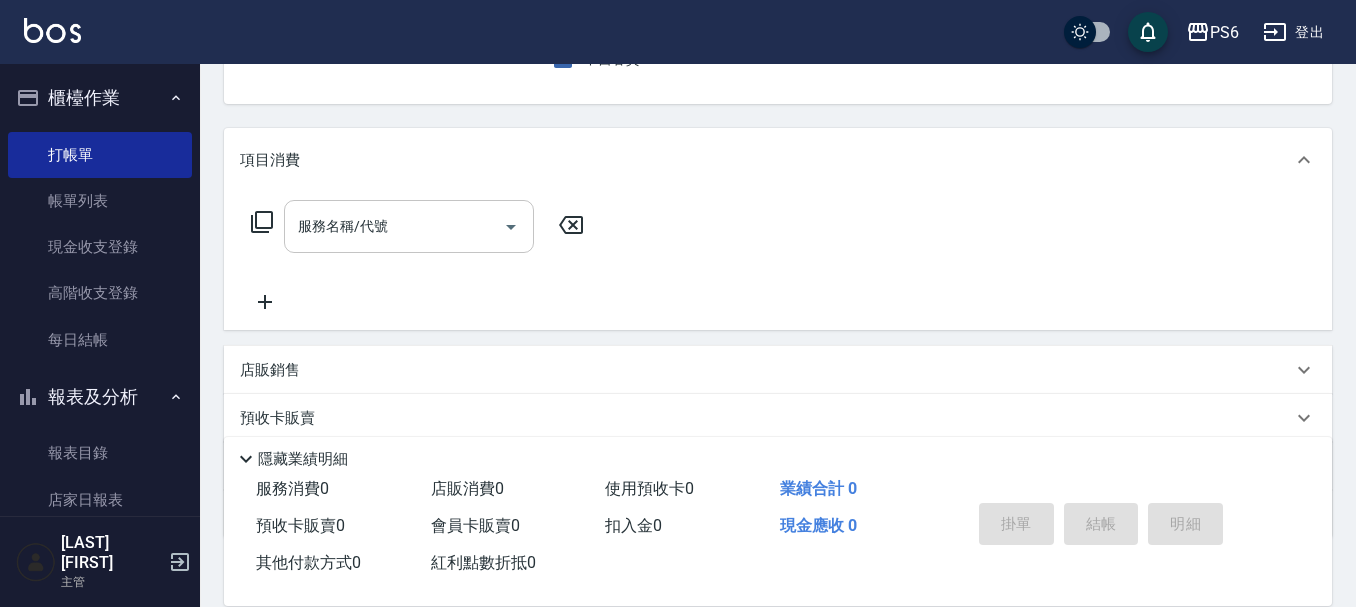 click on "服務名稱/代號" at bounding box center (394, 226) 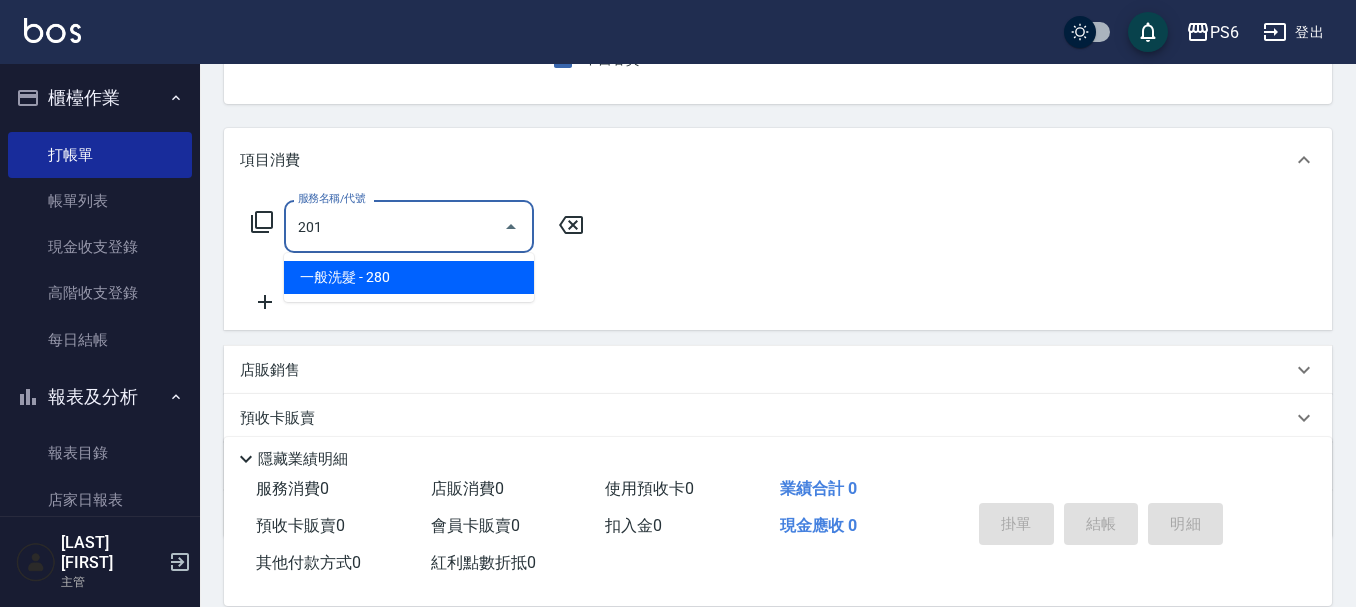 type on "一般洗髮(201)" 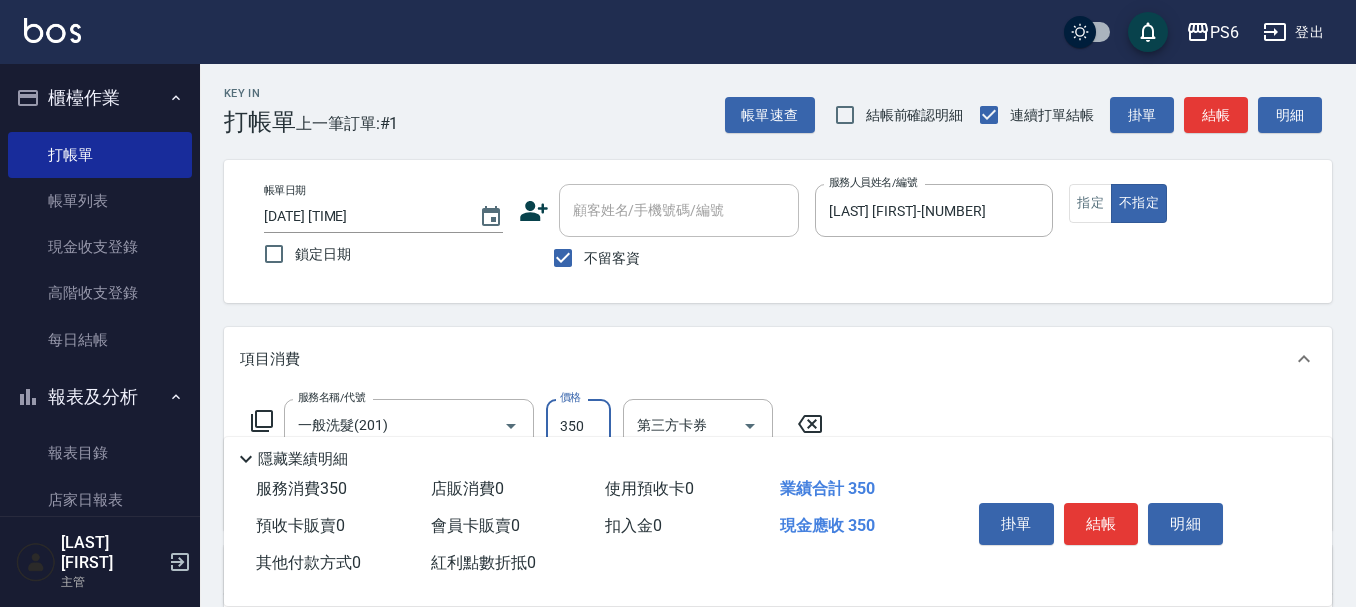 scroll, scrollTop: 0, scrollLeft: 0, axis: both 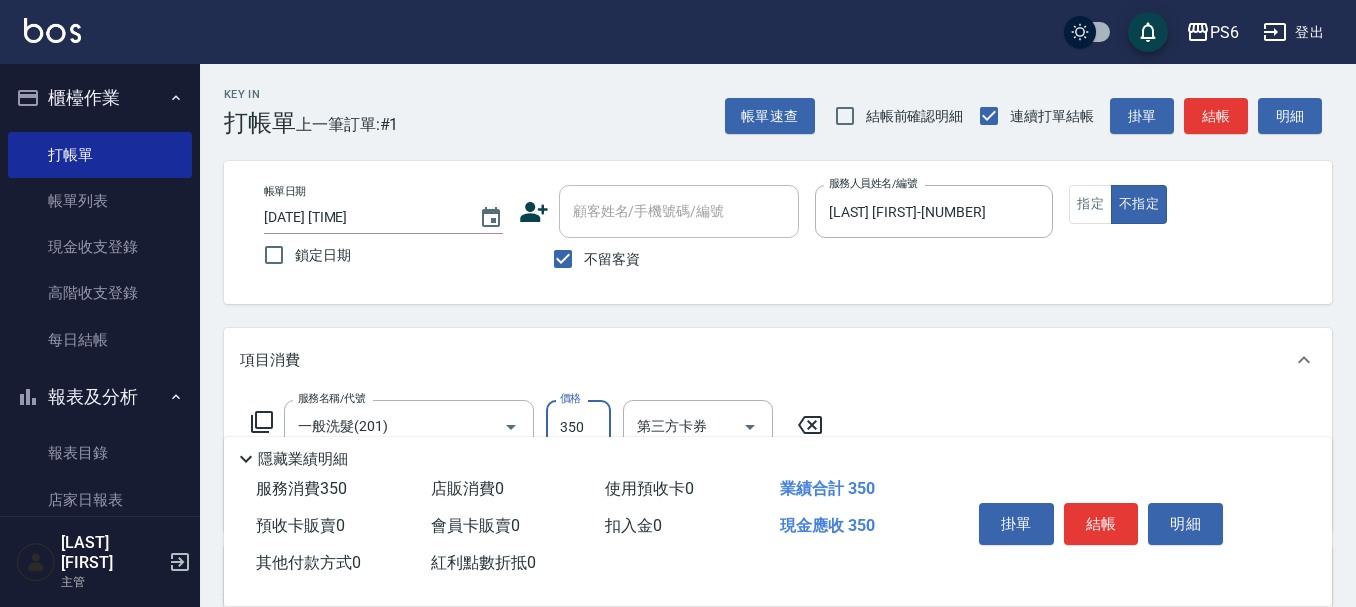 type on "350" 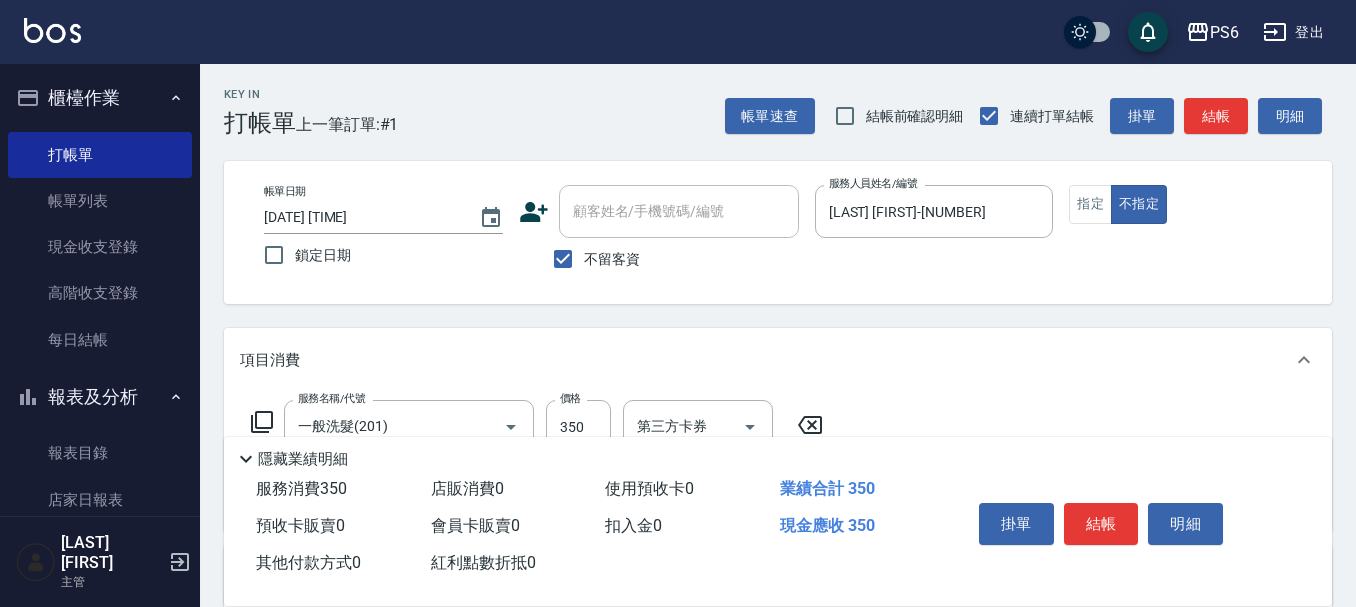 click on "掛單 結帳 明細" at bounding box center [1101, 526] 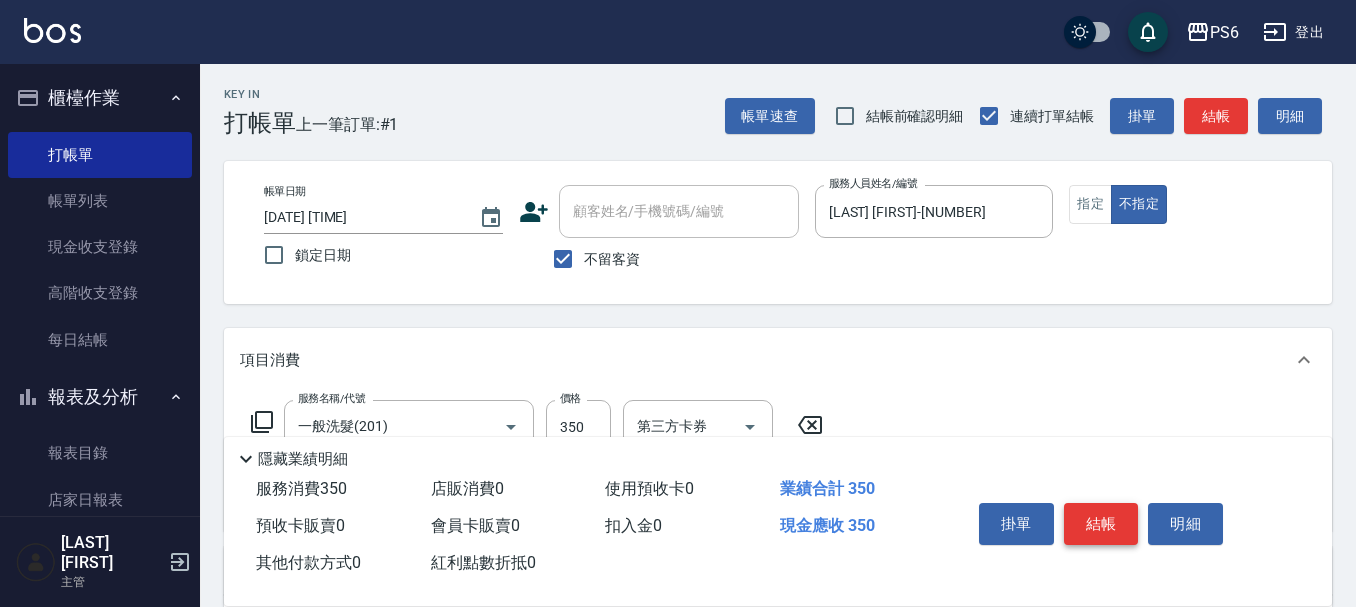 click on "結帳" at bounding box center (1101, 524) 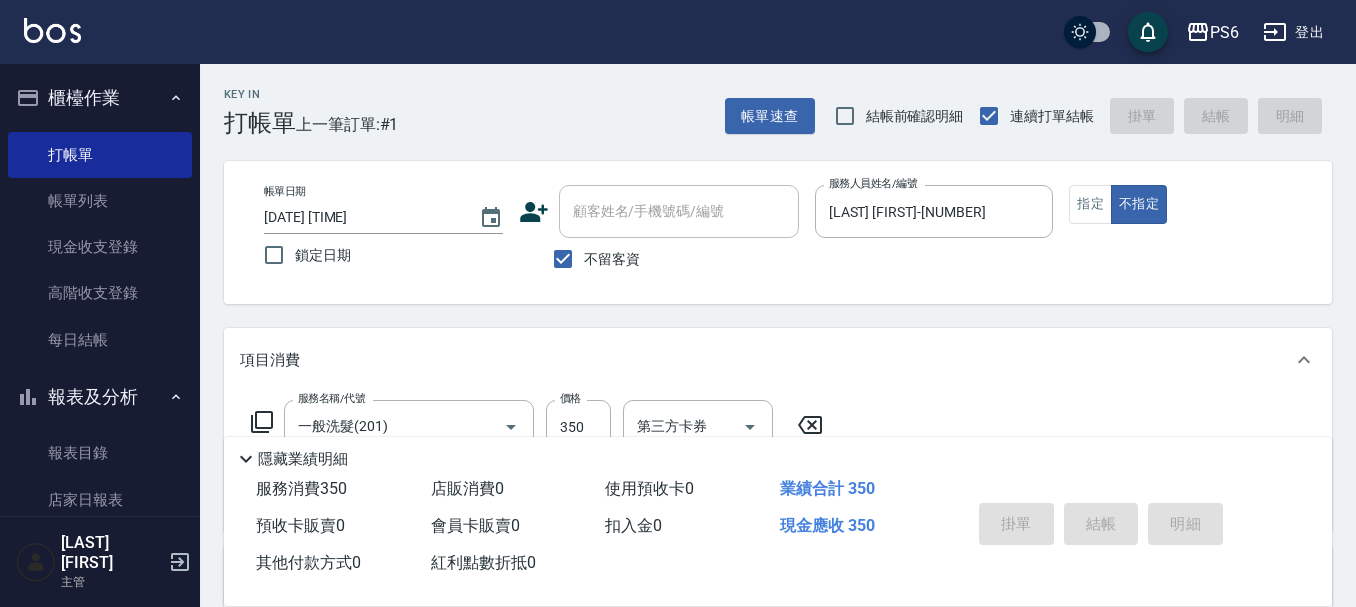 type on "[DATE] [TIME]" 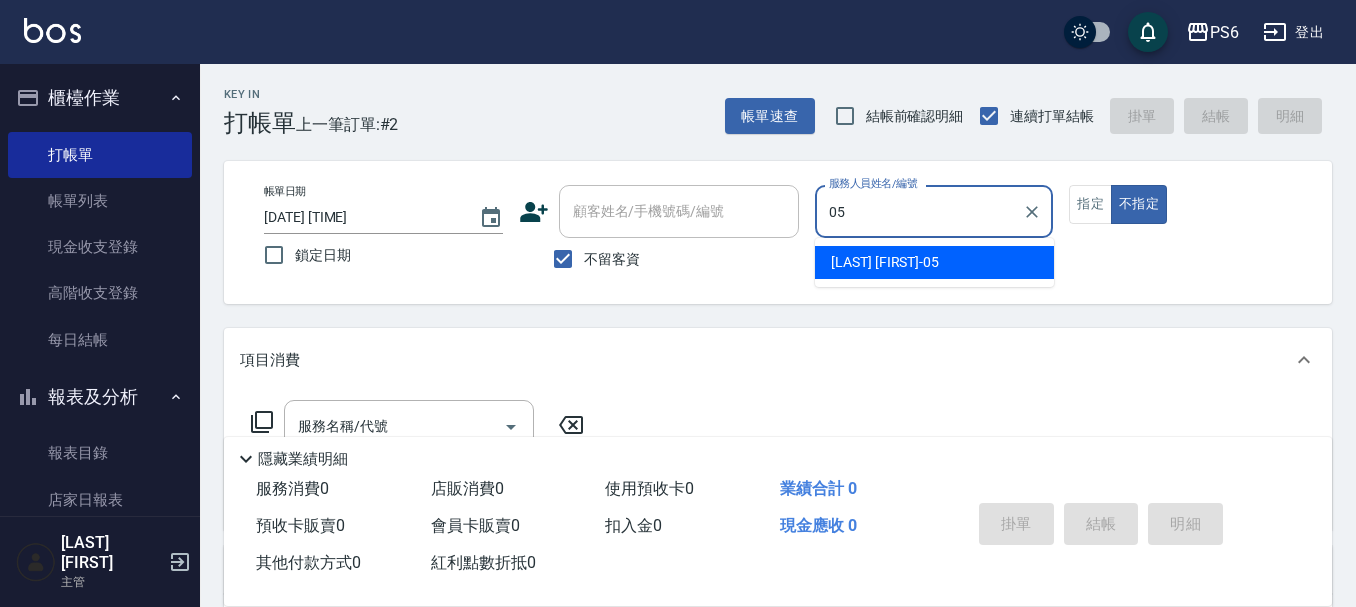 type on "[LAST]-[NUMBER]" 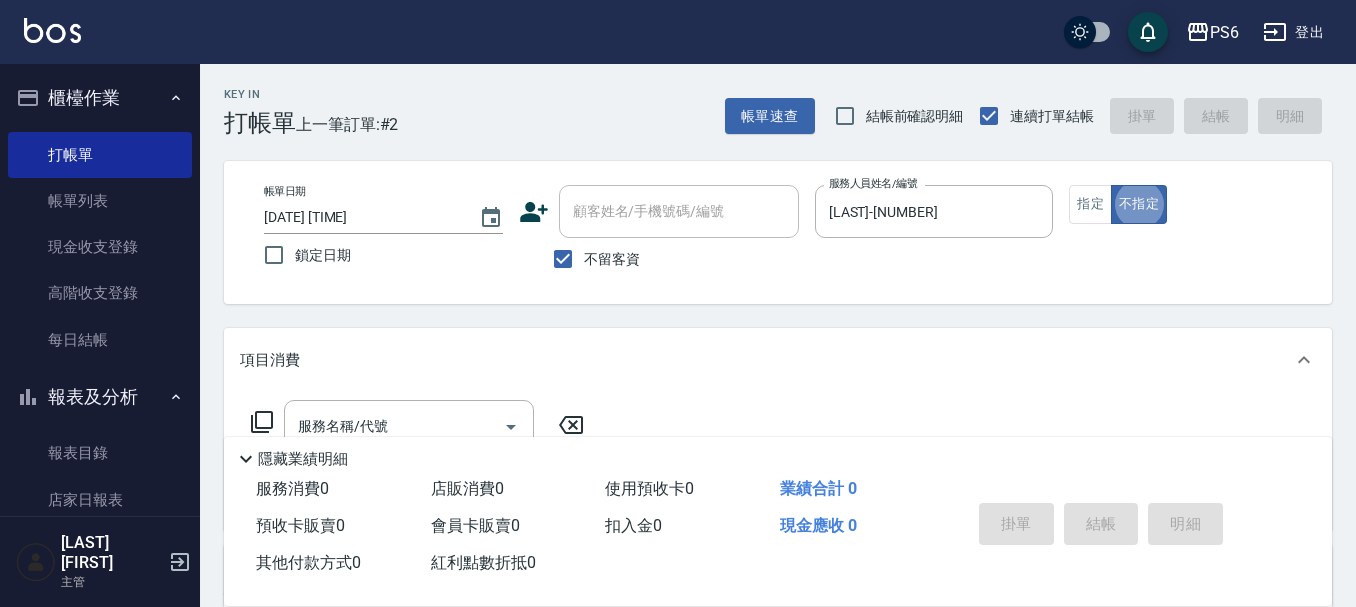 type on "false" 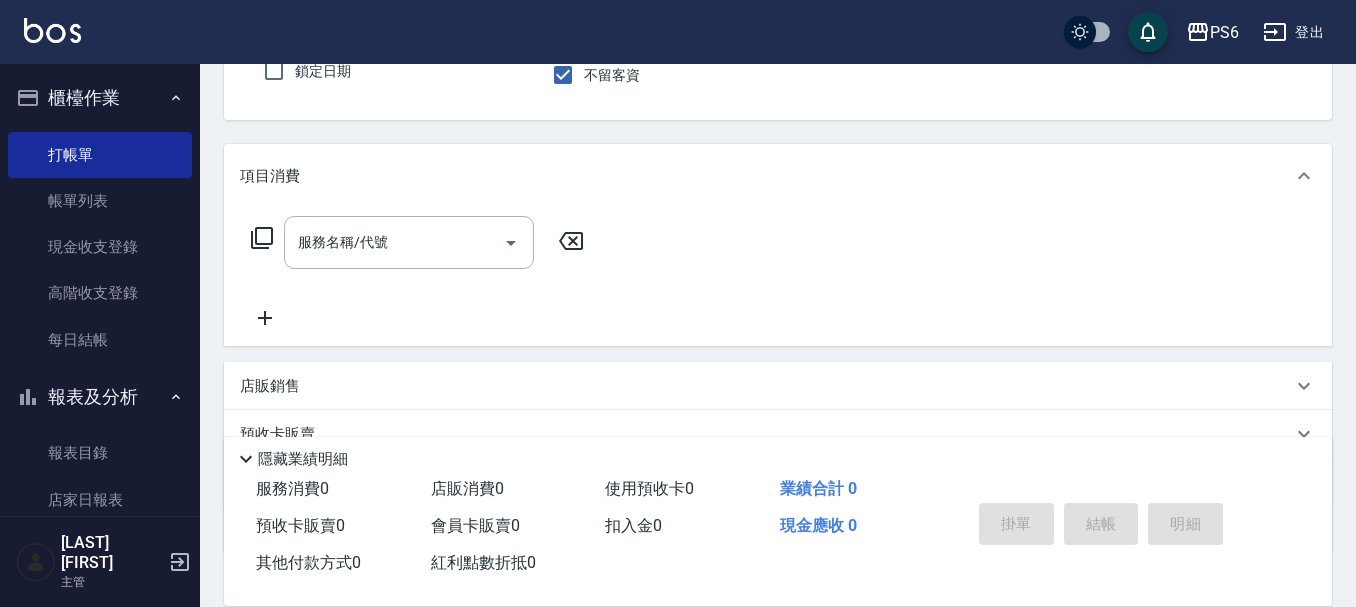 scroll, scrollTop: 200, scrollLeft: 0, axis: vertical 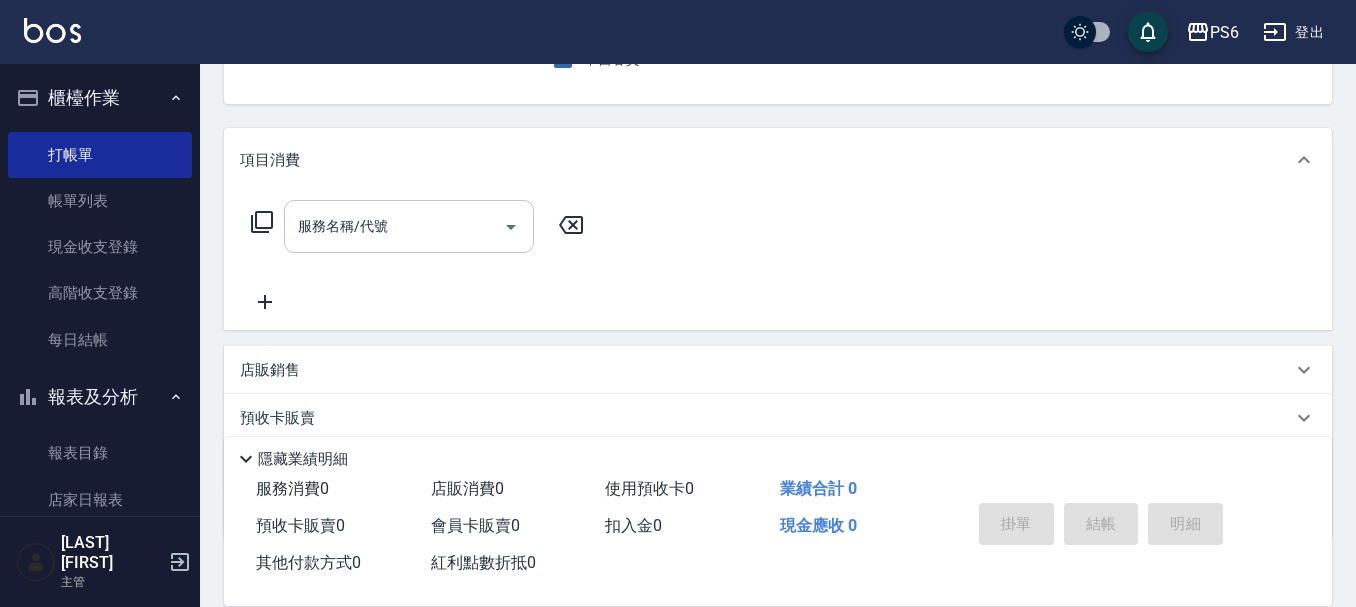 click on "服務名稱/代號" at bounding box center [394, 226] 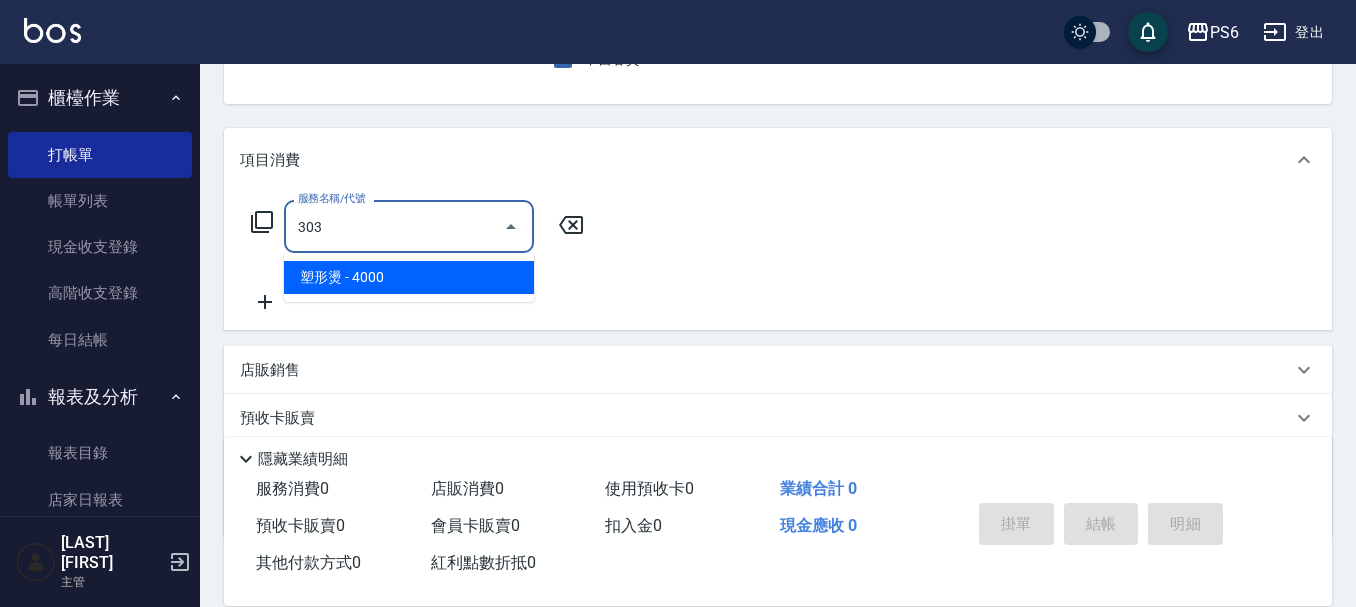 type on "塑形燙(303)" 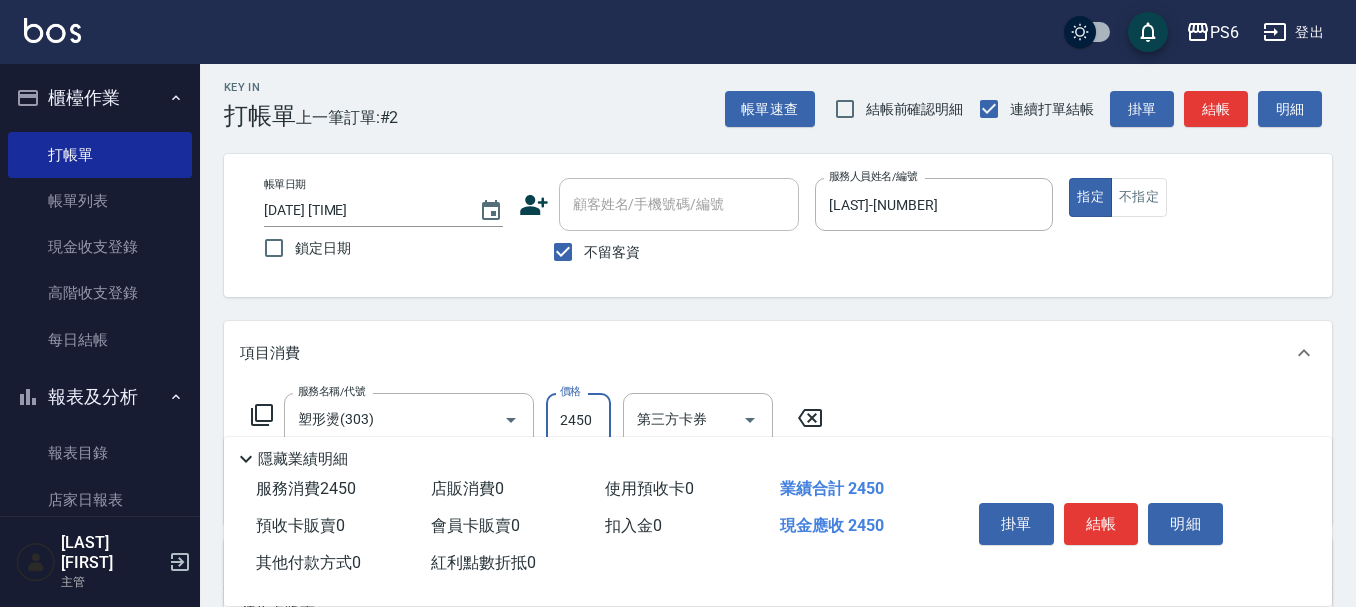 scroll, scrollTop: 0, scrollLeft: 0, axis: both 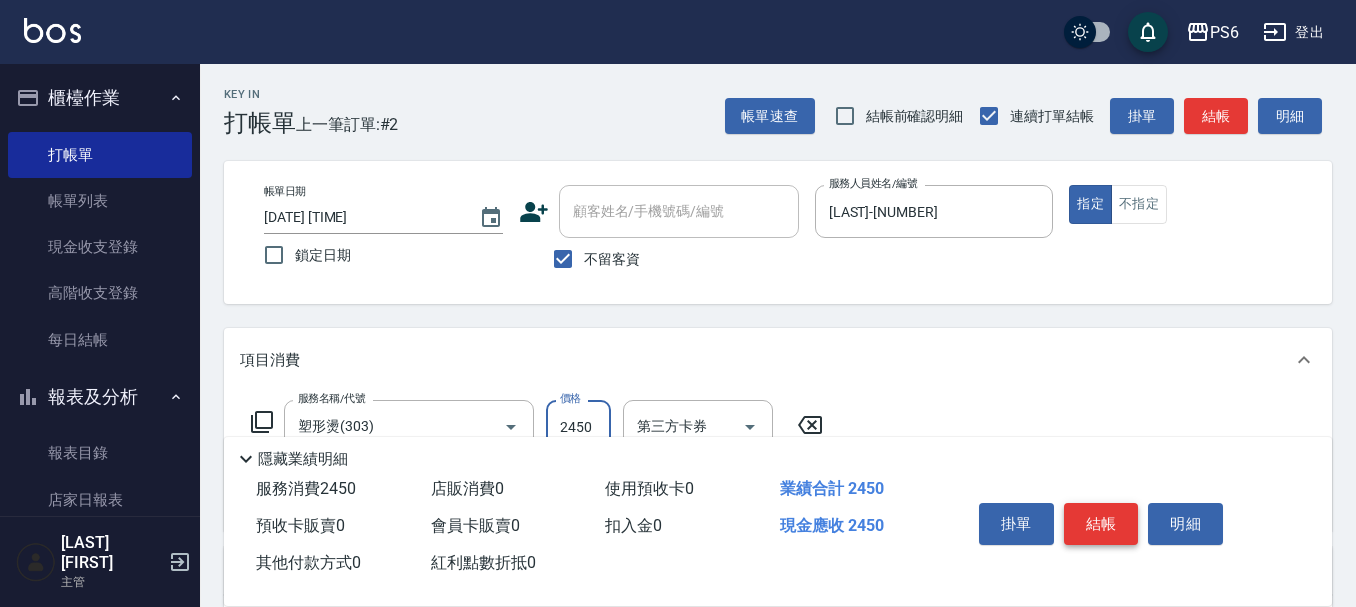 type on "2450" 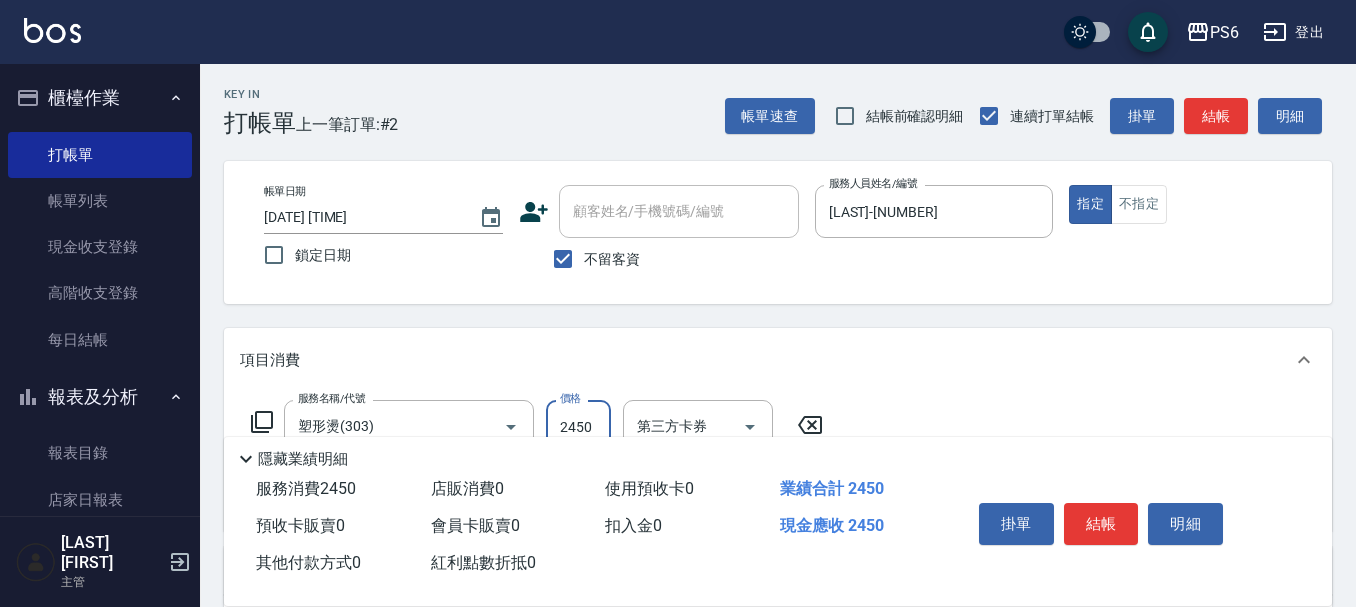 click on "結帳" at bounding box center (1101, 524) 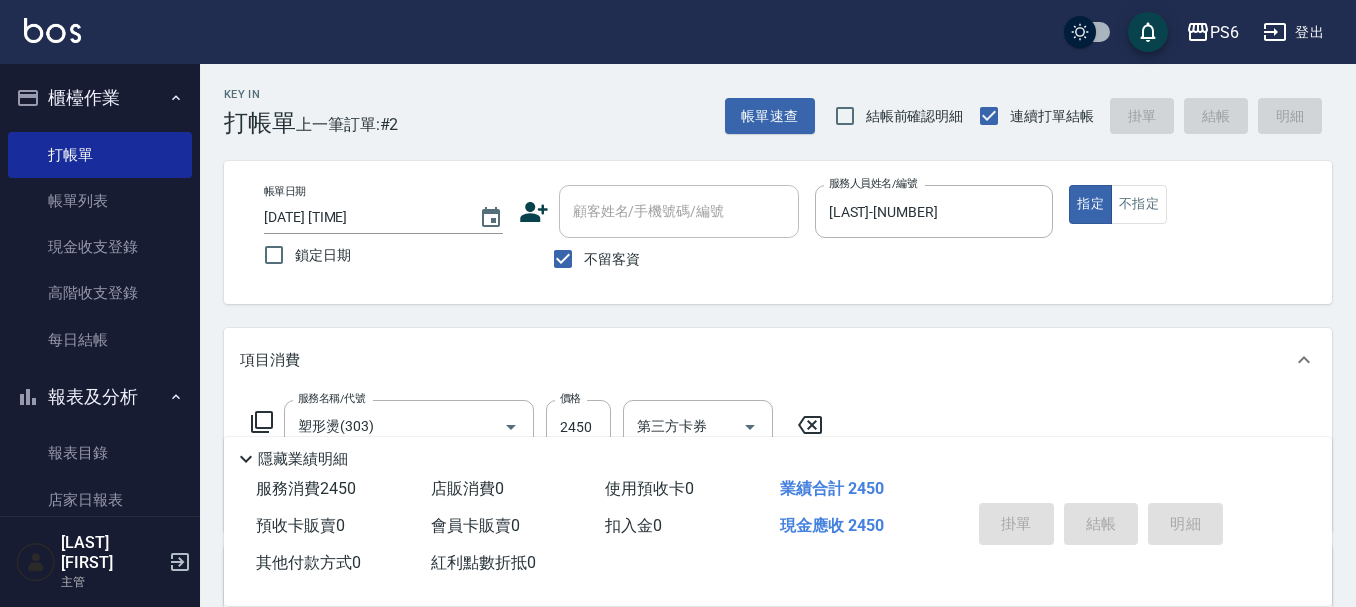 type 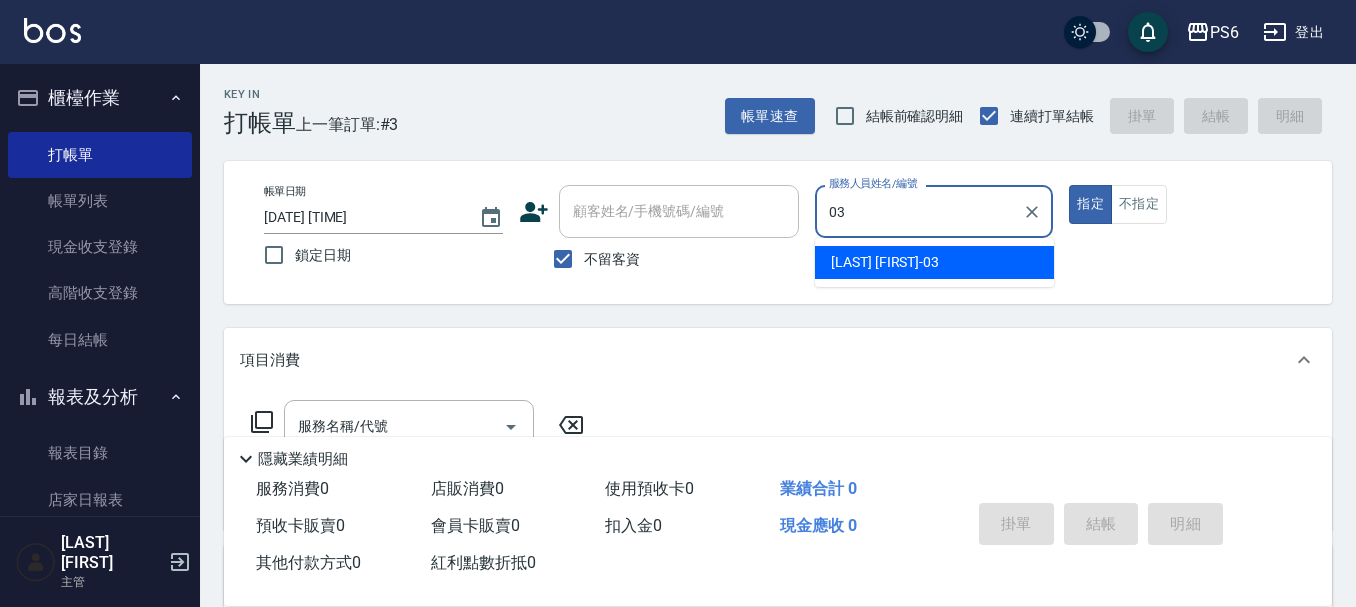 type on "[LAST] [FIRST]-[NUMBER]" 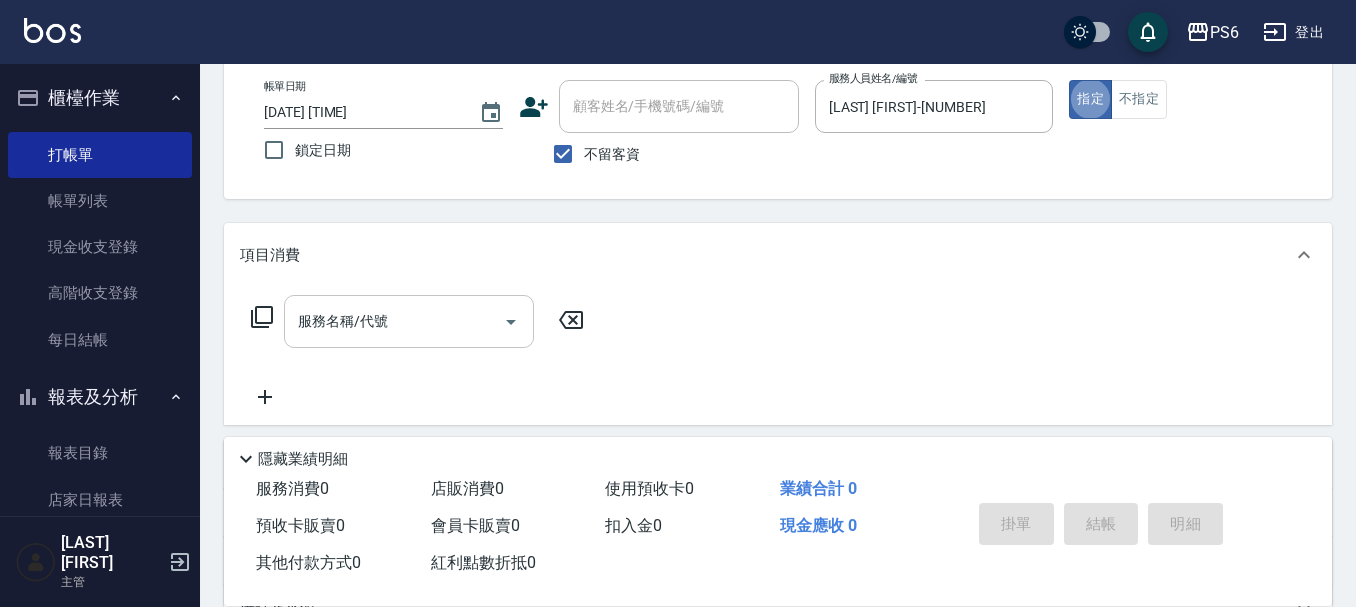 scroll, scrollTop: 200, scrollLeft: 0, axis: vertical 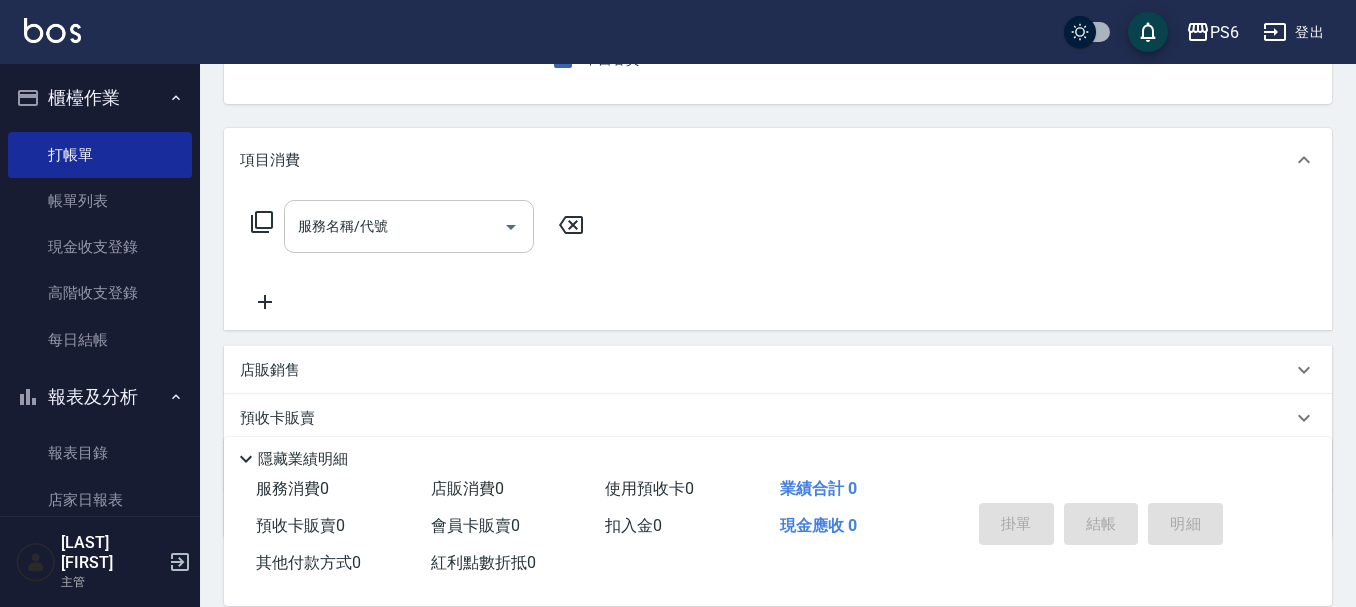 click on "服務名稱/代號" at bounding box center [394, 226] 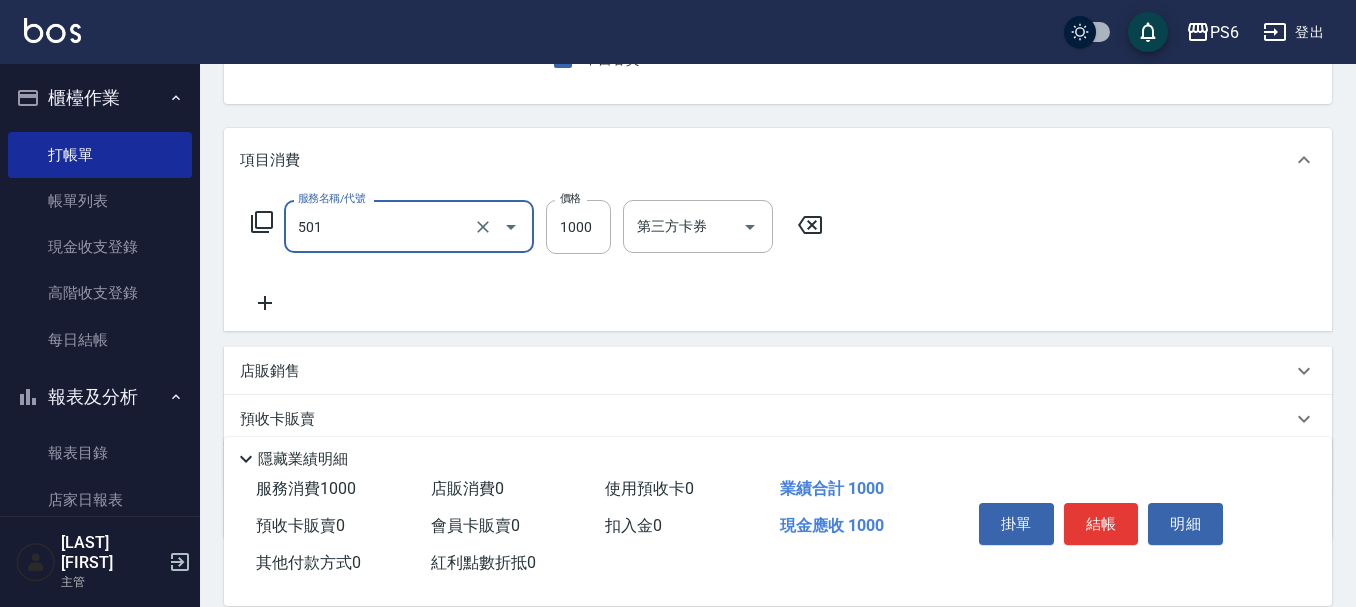 type on "局部染髮(501)" 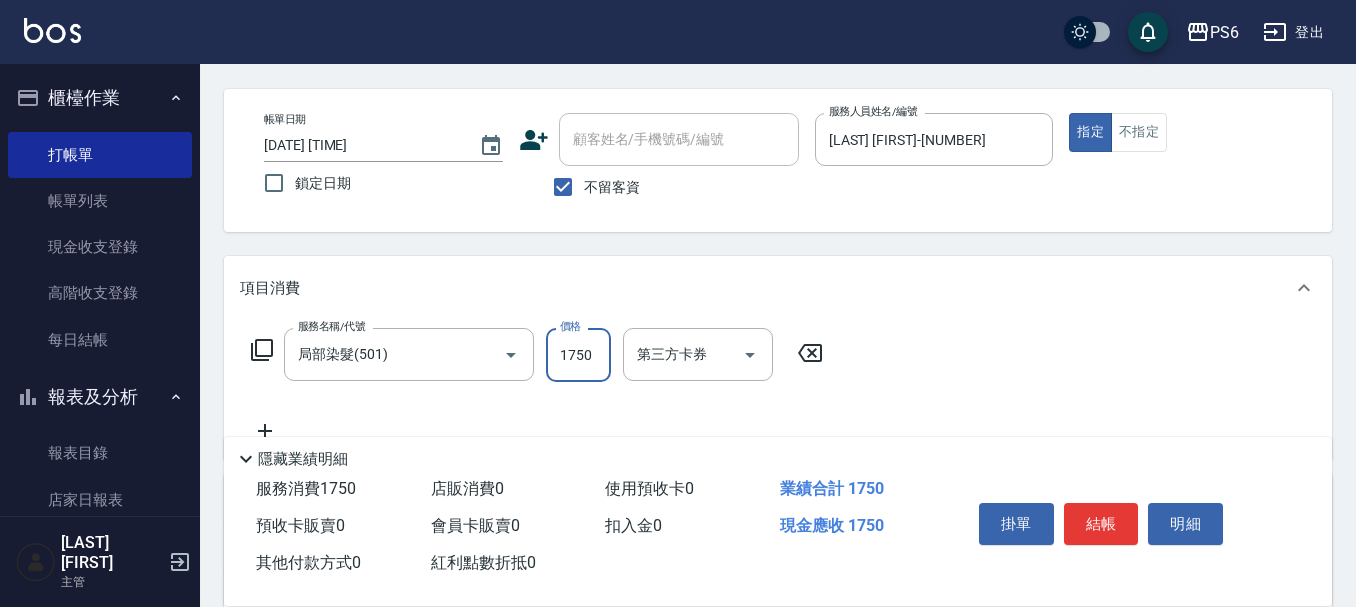 scroll, scrollTop: 0, scrollLeft: 0, axis: both 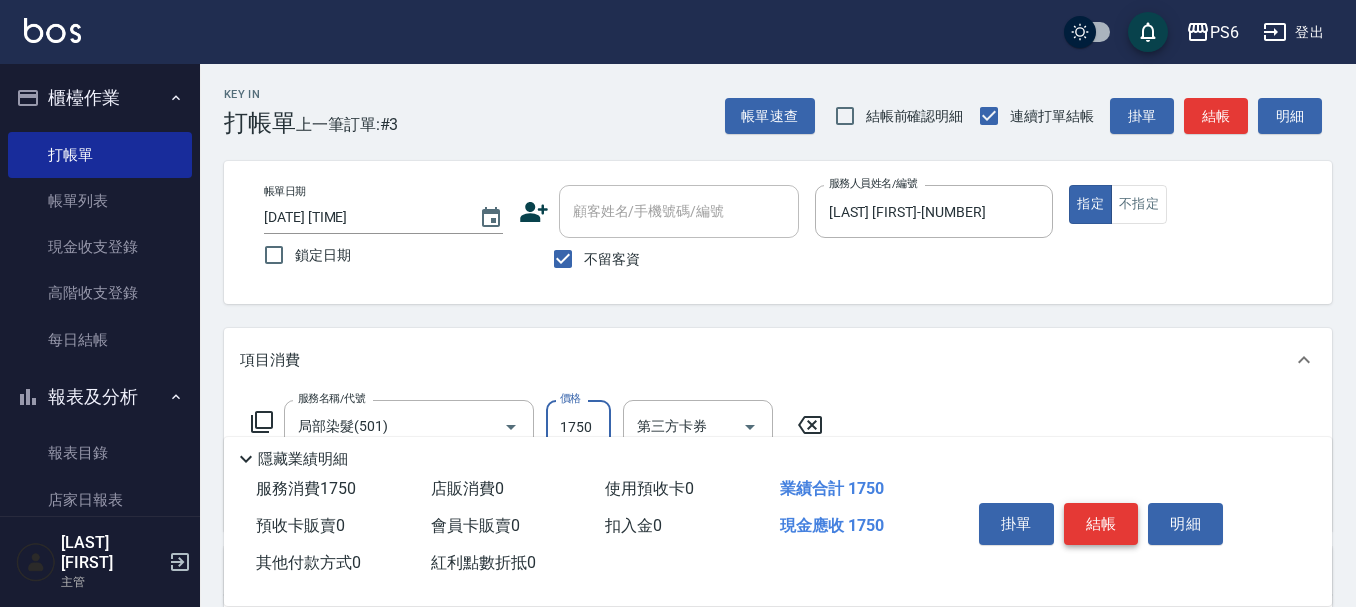 type on "1750" 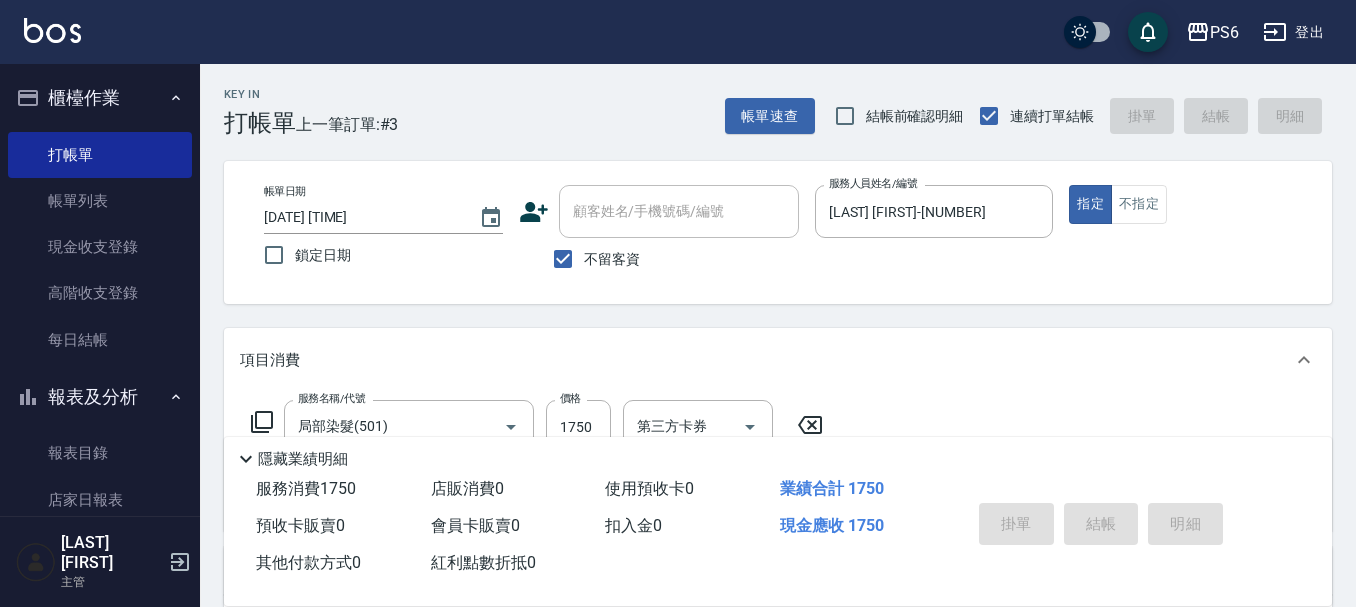 type 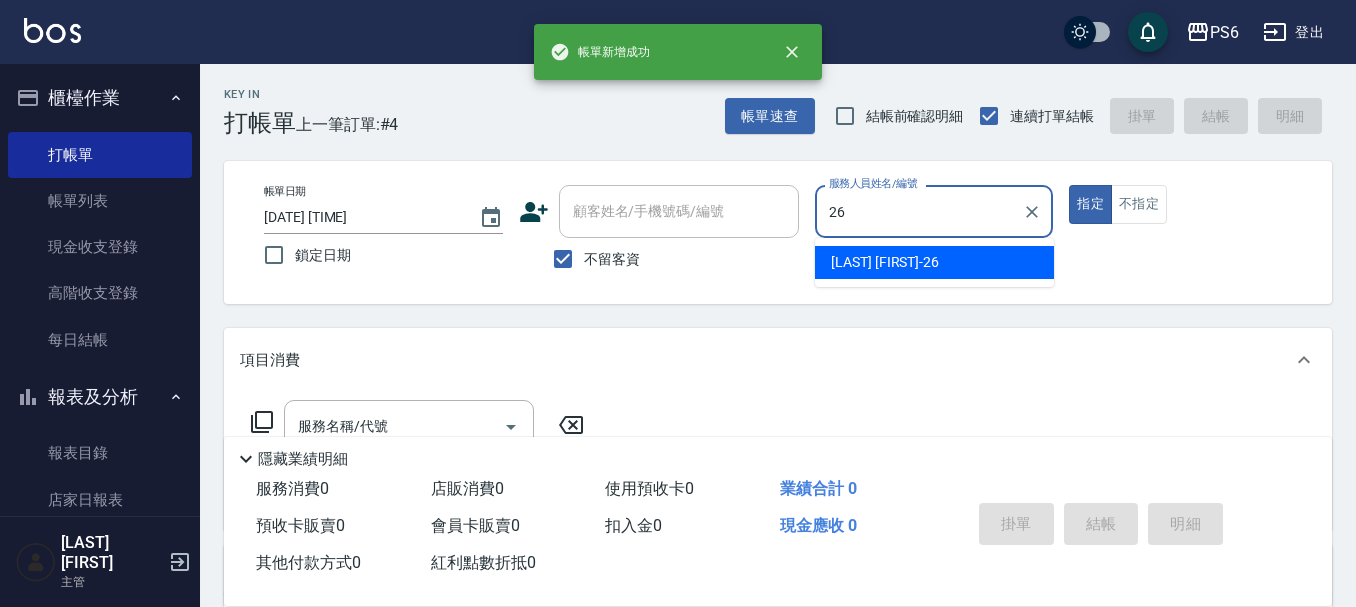 type on "[LAST] [FIRST]-[NUMBER]" 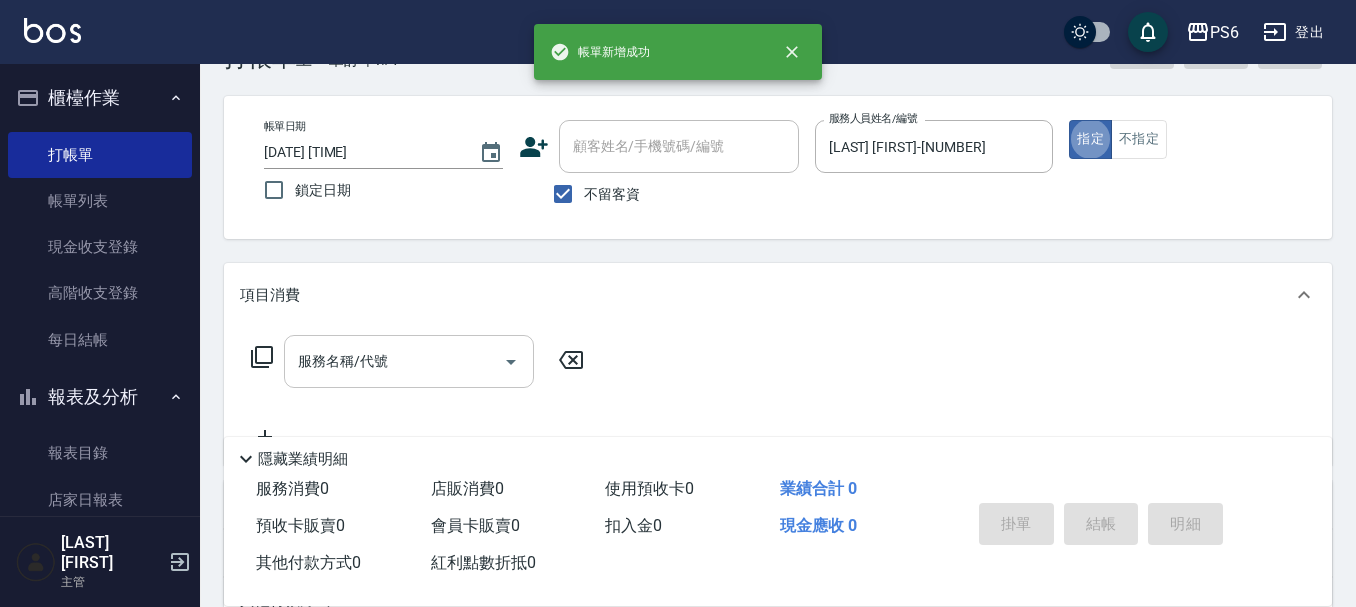 scroll, scrollTop: 100, scrollLeft: 0, axis: vertical 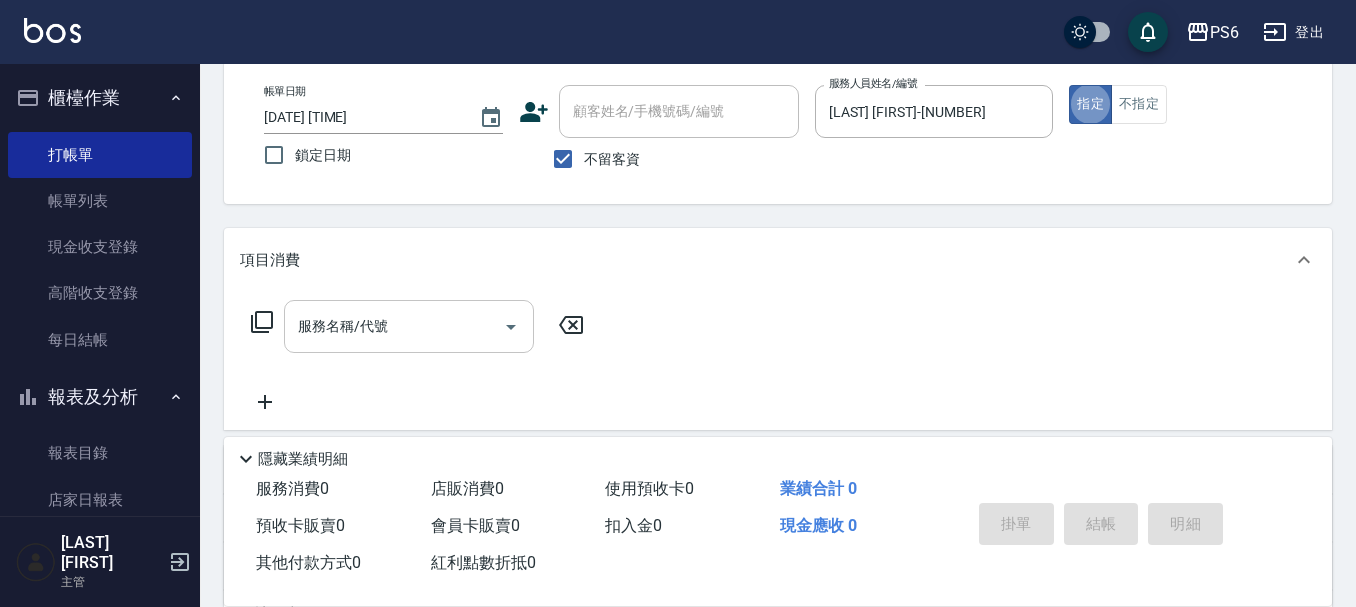 click on "服務名稱/代號" at bounding box center [394, 326] 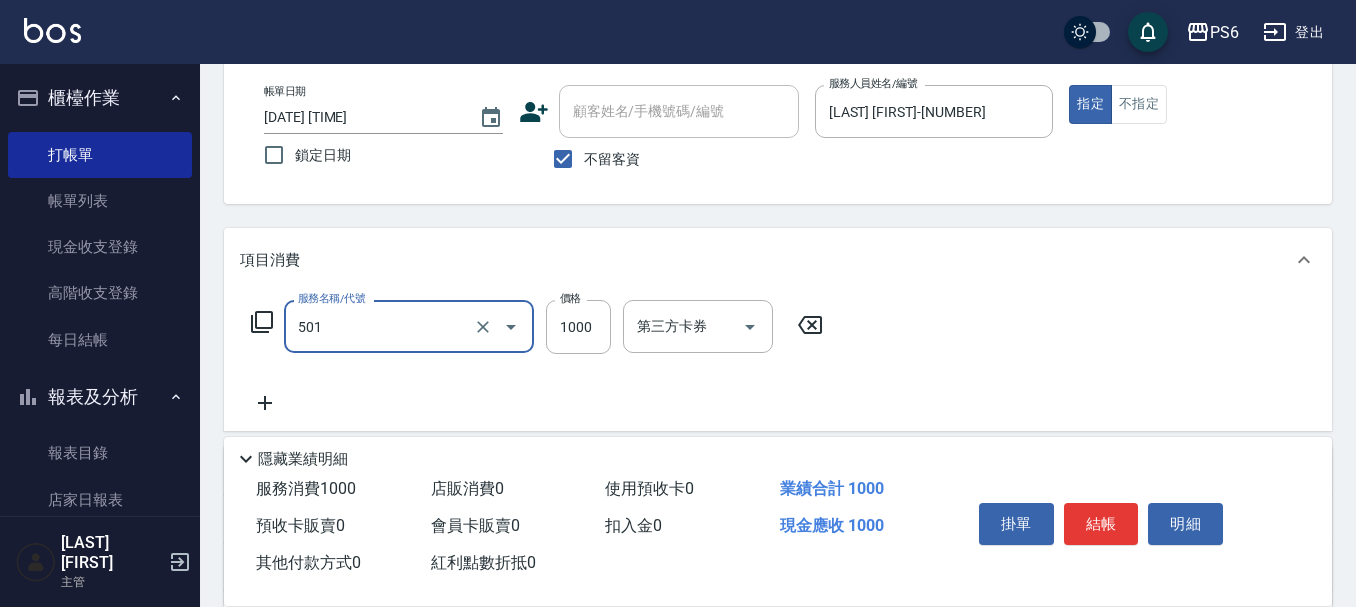type on "局部染髮(501)" 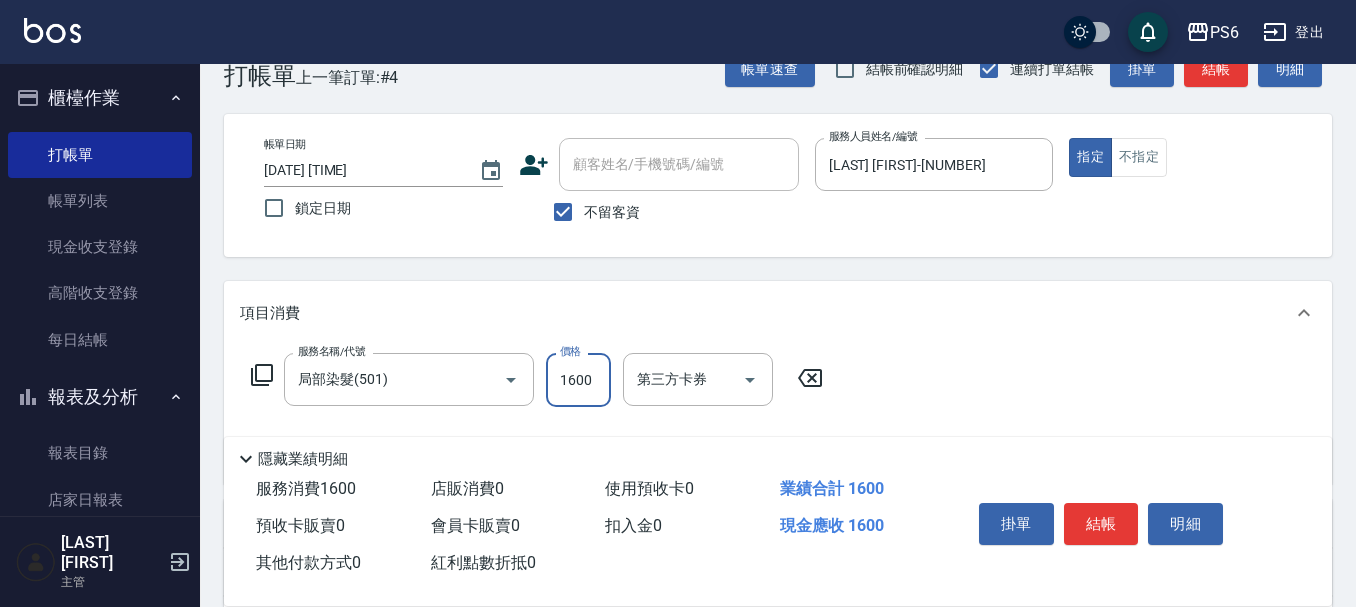scroll, scrollTop: 0, scrollLeft: 0, axis: both 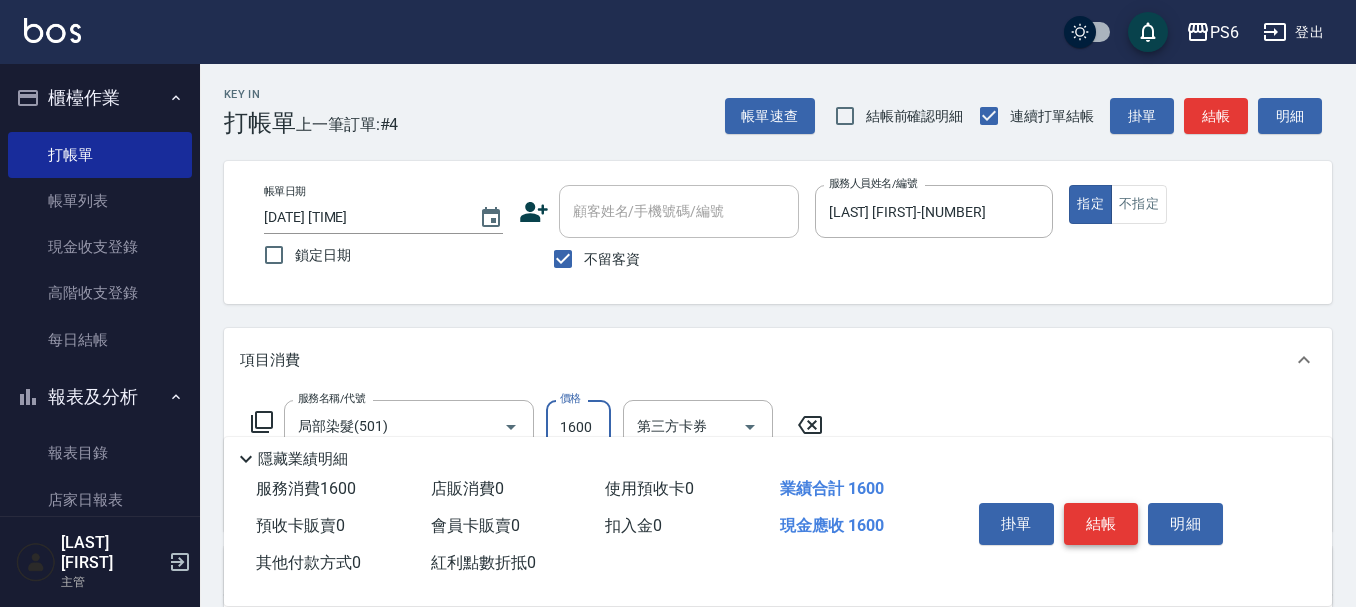 type on "1600" 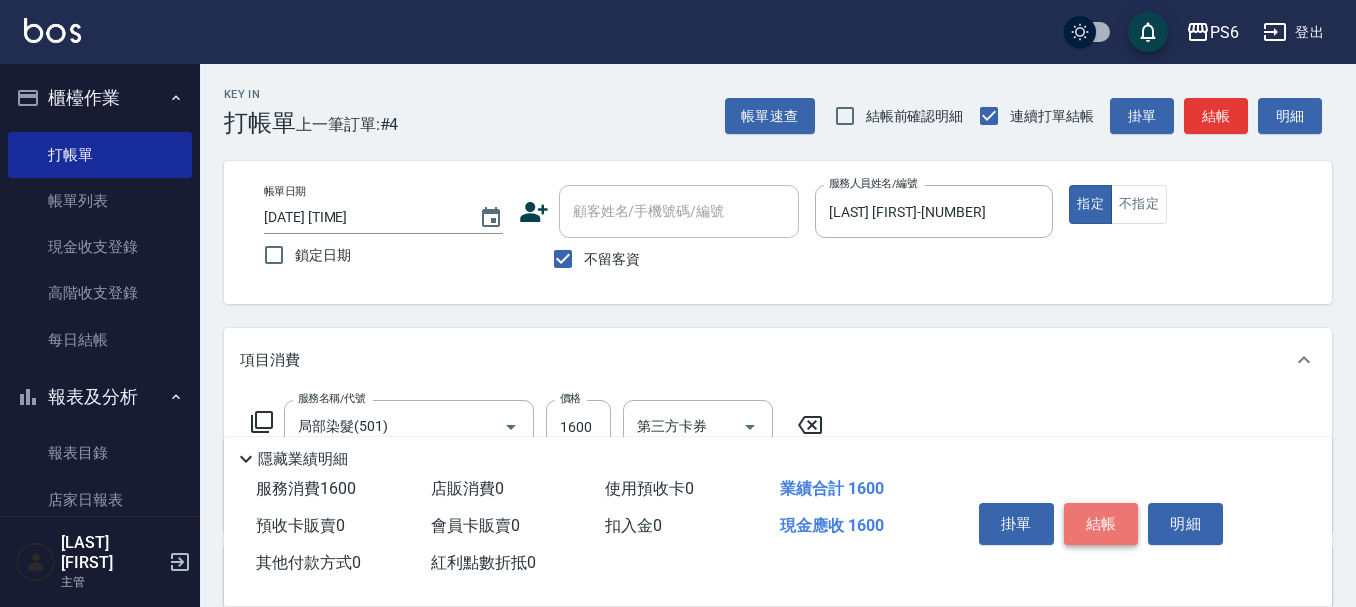click on "結帳" at bounding box center [1101, 524] 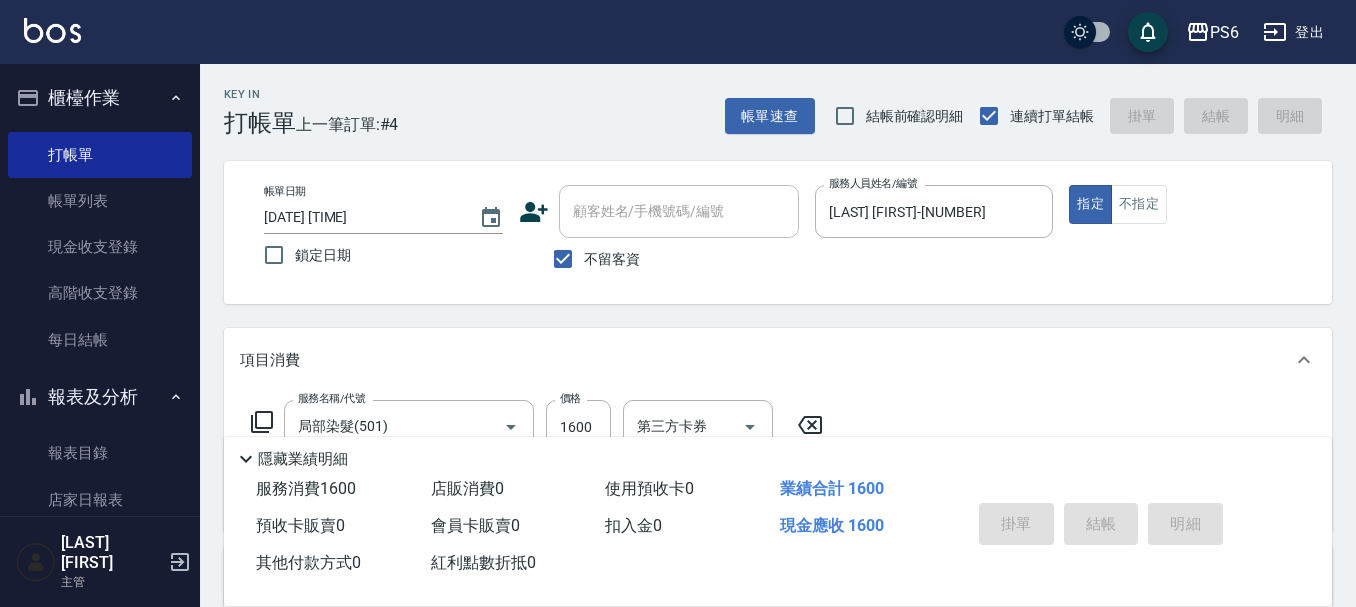 type 